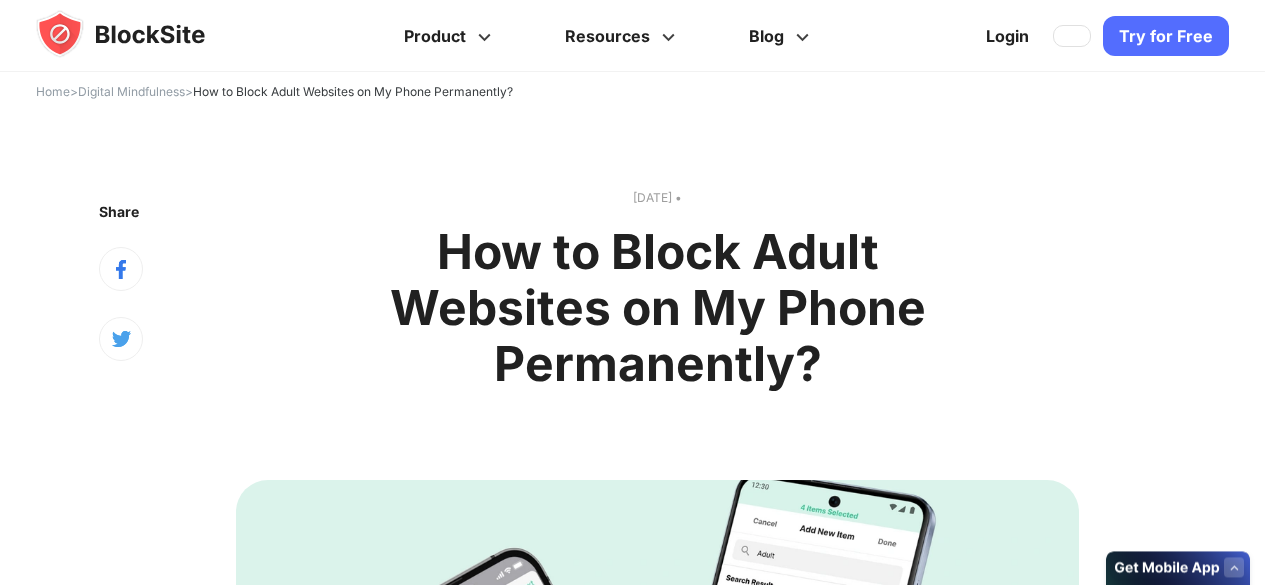 scroll, scrollTop: 0, scrollLeft: 0, axis: both 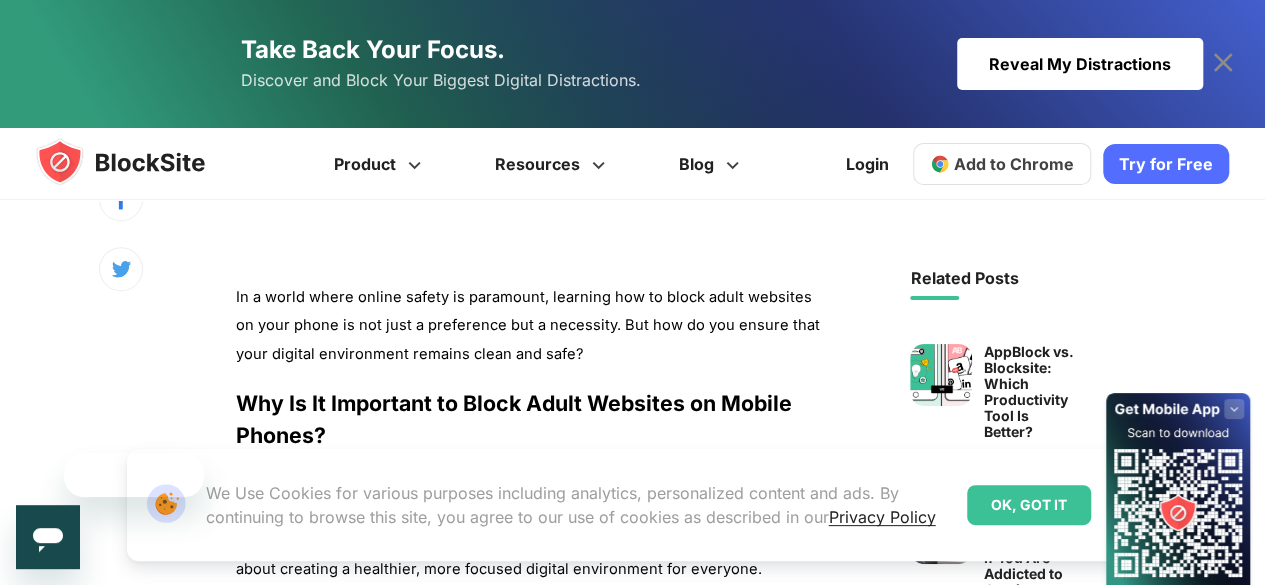 click on "Try for Free
Product
Get more info
Stay Focused Increase Productivity Manage Your Time For Students
Try our desktop app and block on multiple browser at once
Download
Resources
We are here to help
Support FAQ
Customers reviews" at bounding box center [632, 4545] 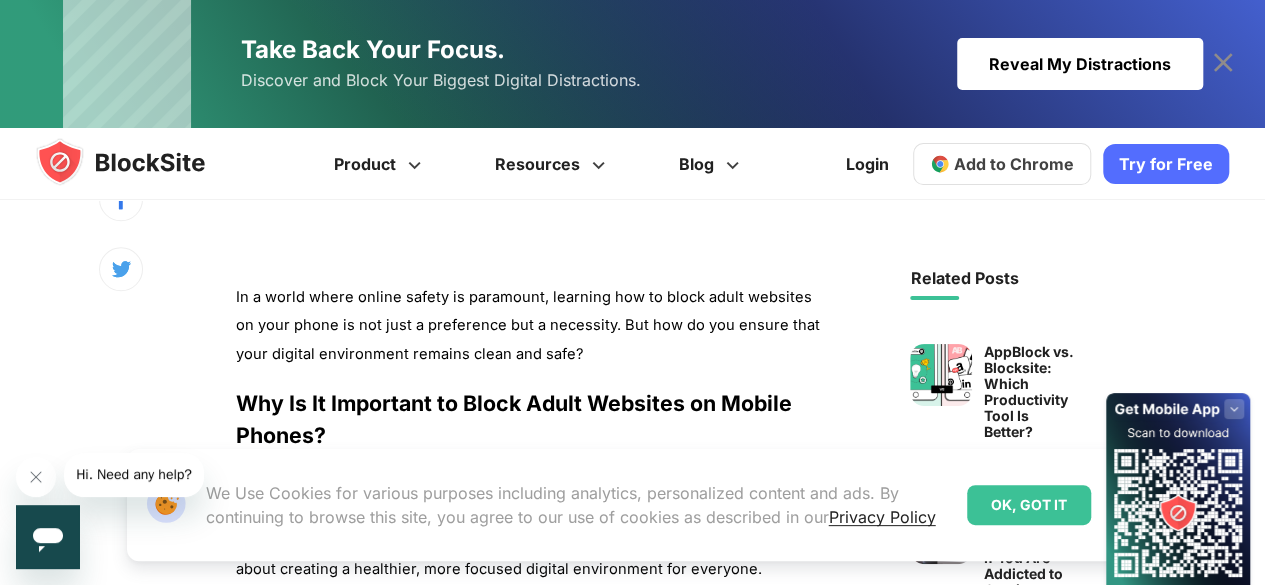 click on "Add to Chrome" at bounding box center (1002, 164) 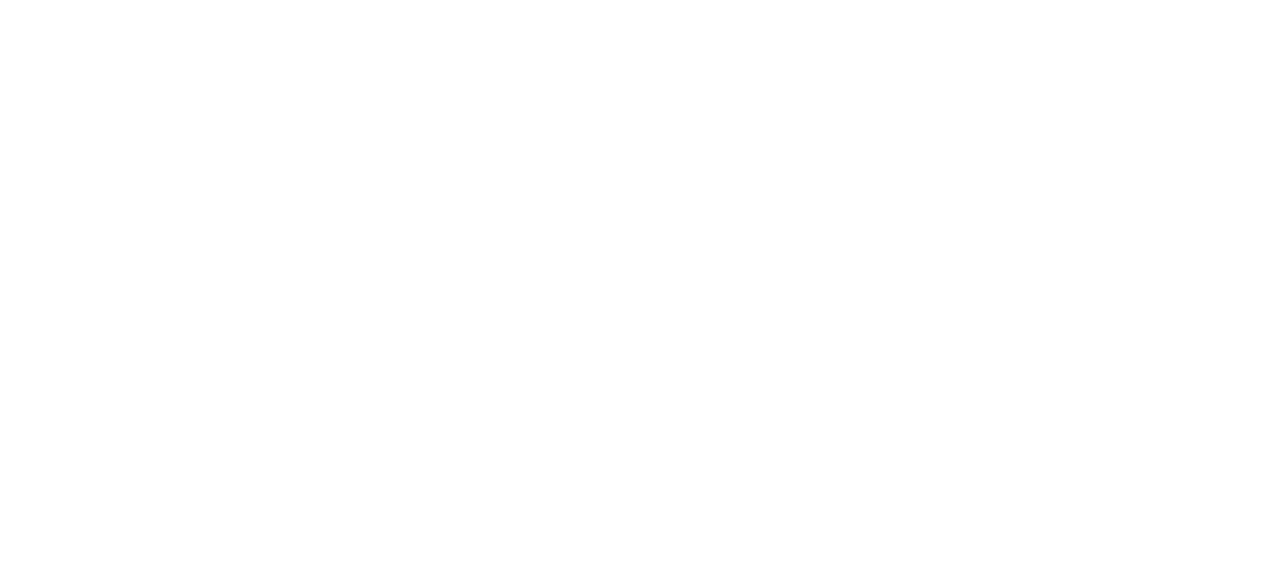 scroll, scrollTop: 0, scrollLeft: 0, axis: both 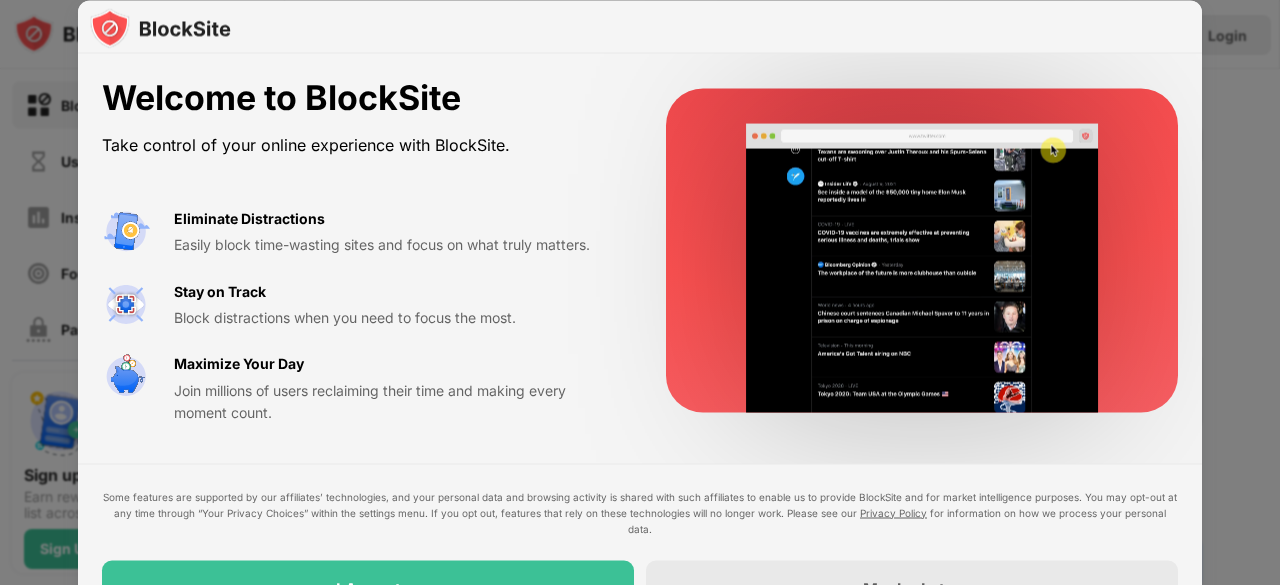 click at bounding box center [640, 292] 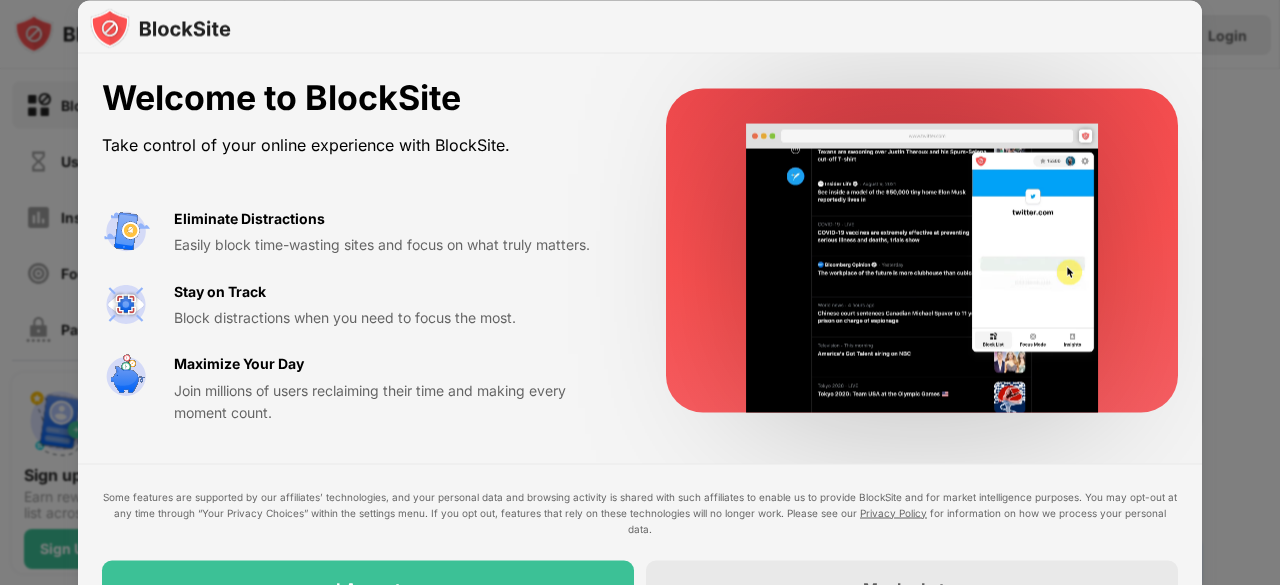 click at bounding box center [640, 292] 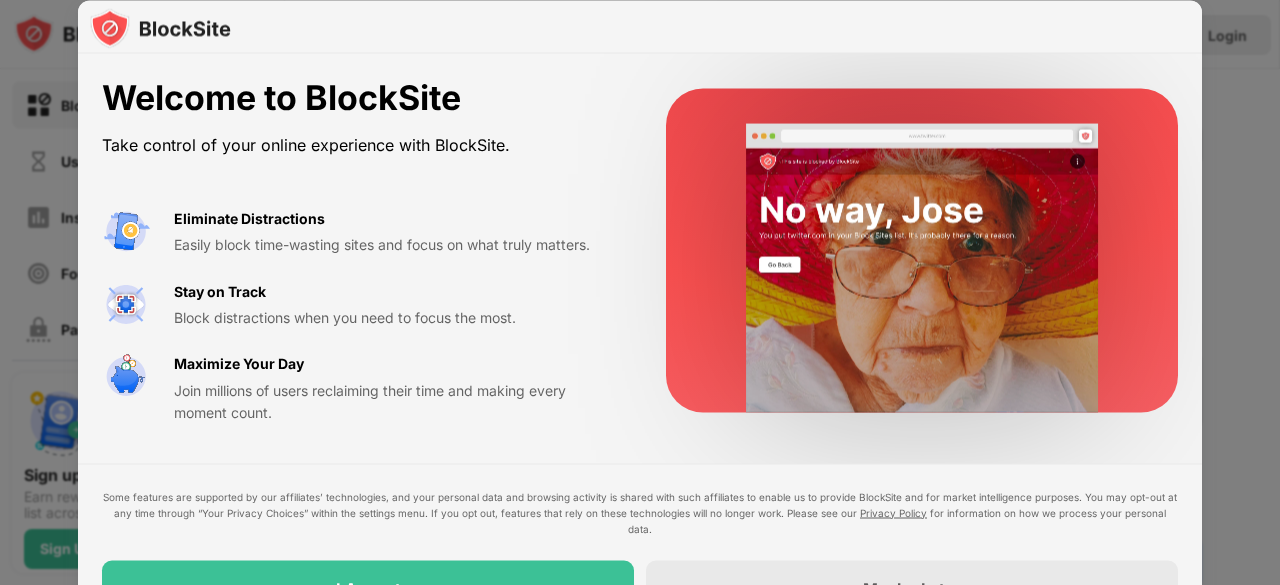 click at bounding box center (640, 292) 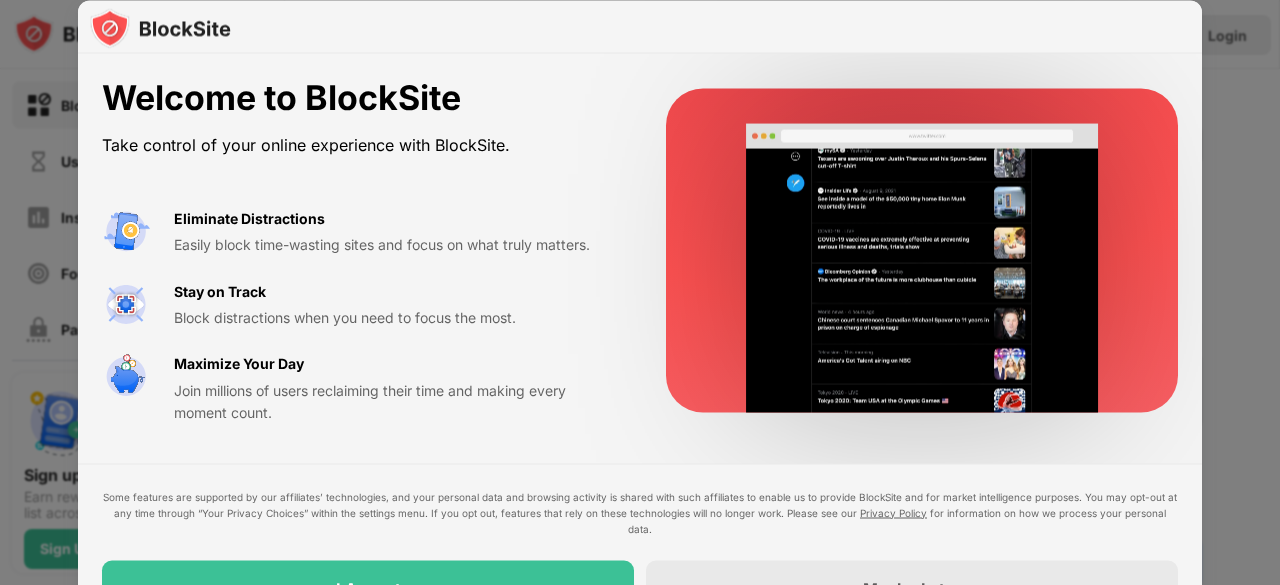 click on "Some features are supported by our affiliates’ technologies, and your personal data and browsing activity is shared with such affiliates to enable us to provide BlockSite and for market intelligence purposes. You may opt-out at any time through “Your Privacy Choices” within the settings menu. If you opt out, features that rely on these technologies will no longer work. Please see our   Privacy Policy   for information on how we process your personal data. I Accept Maybe Later" at bounding box center (640, 551) 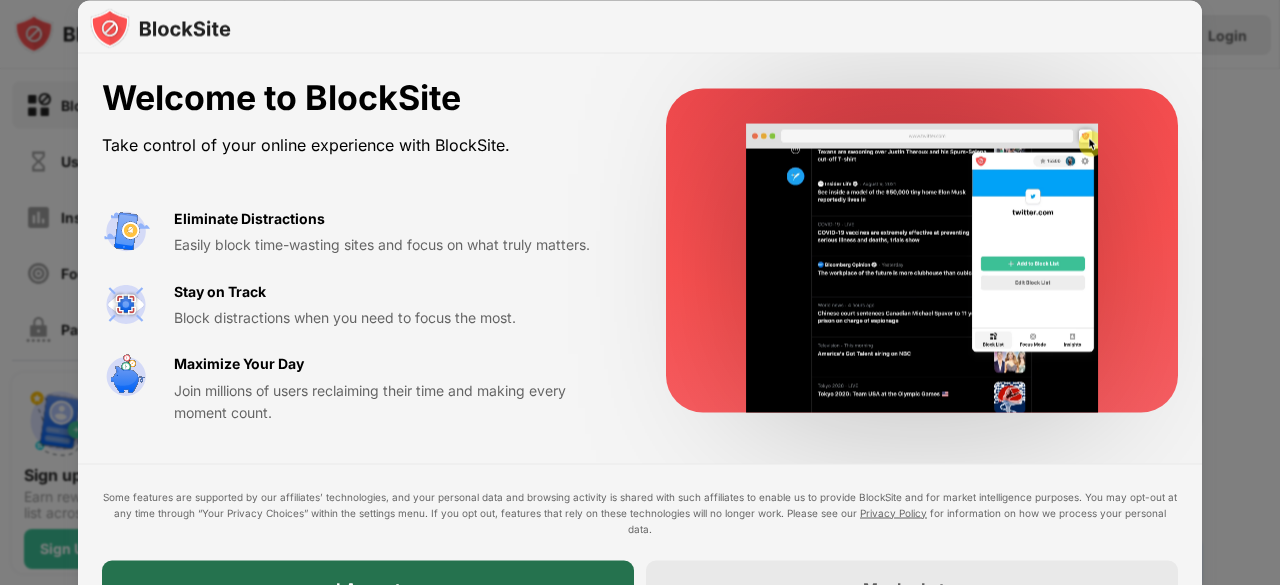click on "I Accept" at bounding box center [368, 588] 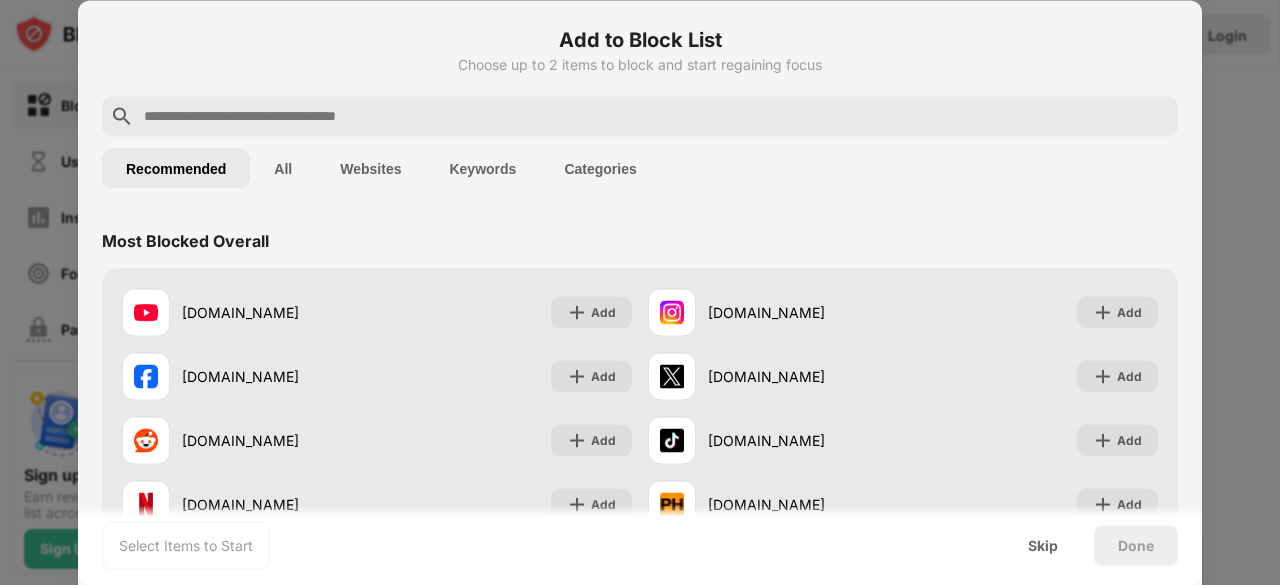click on "Keywords" at bounding box center (482, 168) 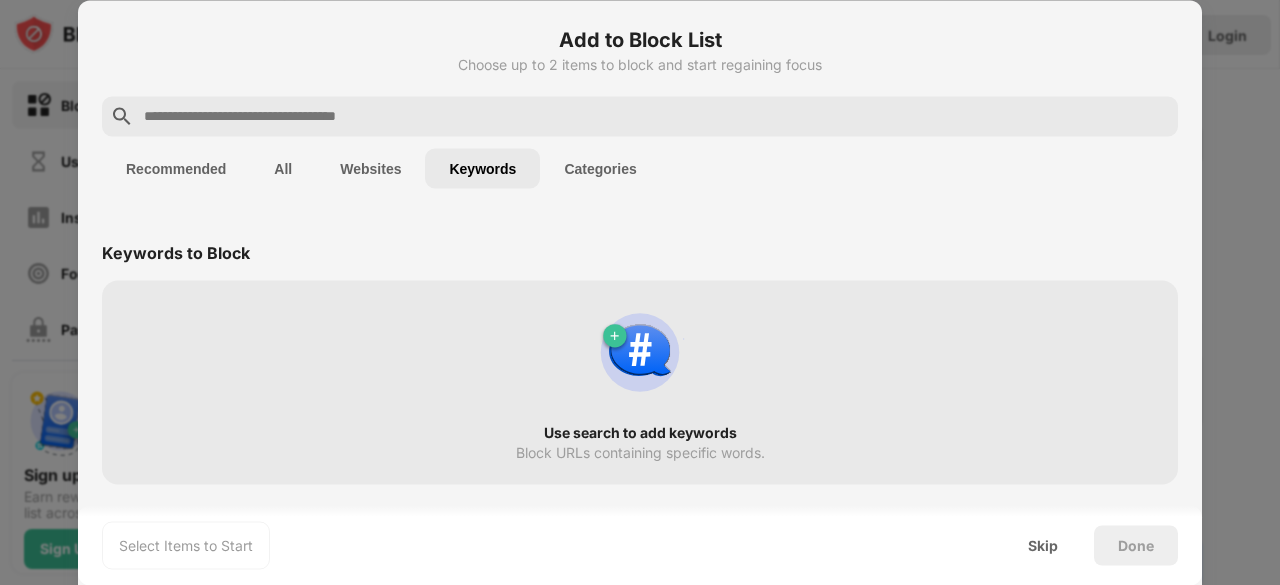 click on "Use search to add keywords Block URLs containing specific words." at bounding box center [640, 382] 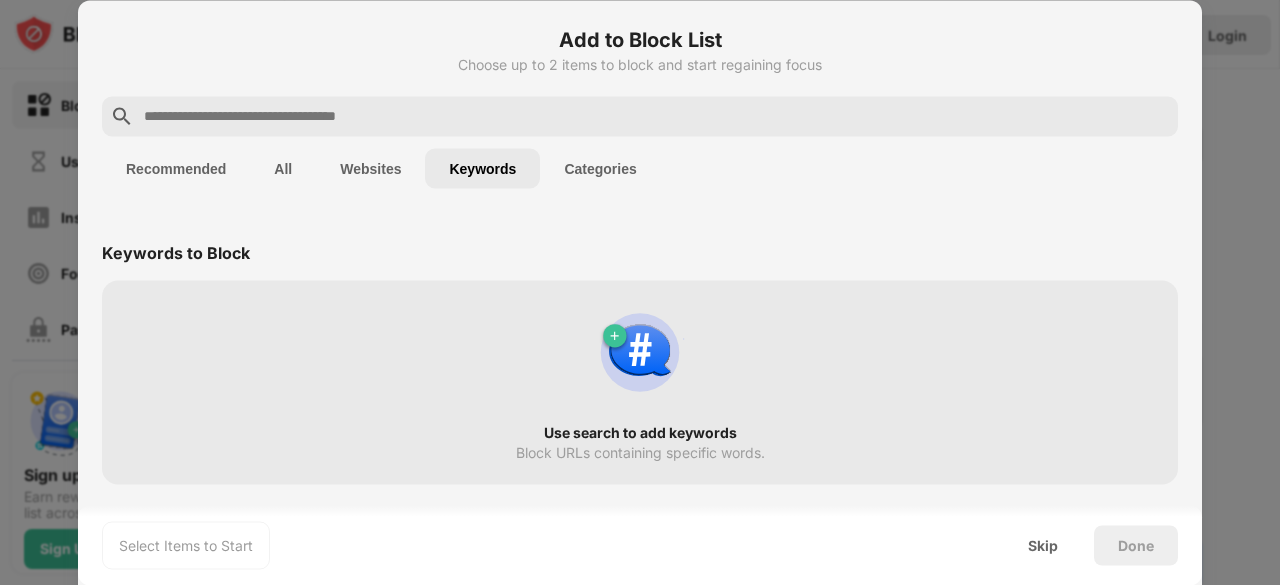 click on "Websites" at bounding box center [370, 168] 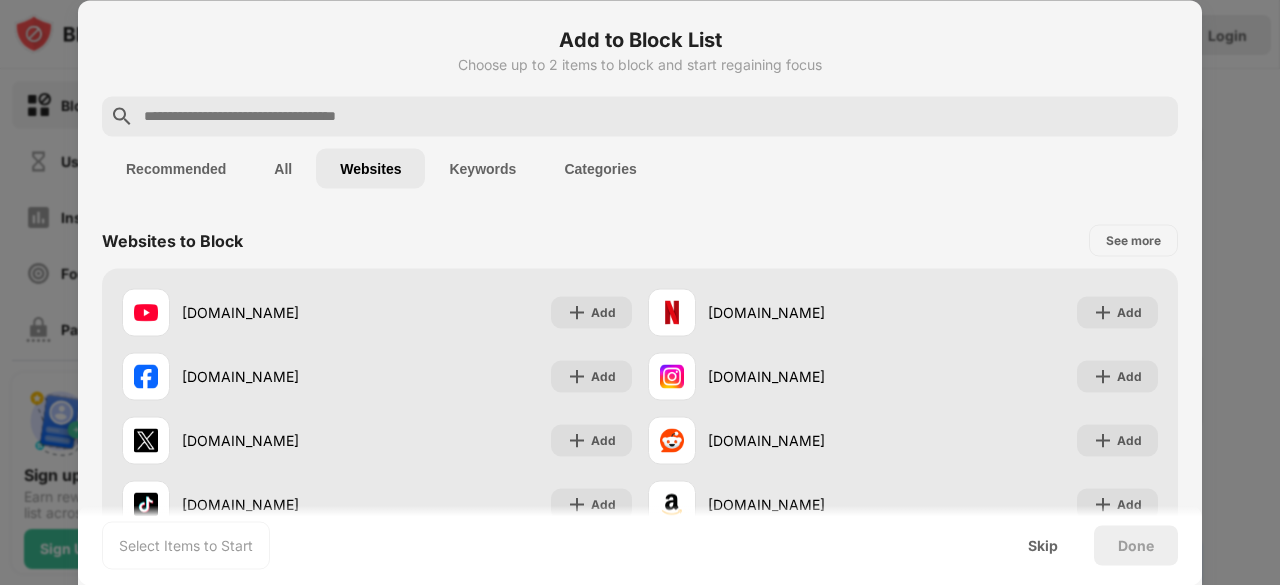 scroll, scrollTop: 388, scrollLeft: 0, axis: vertical 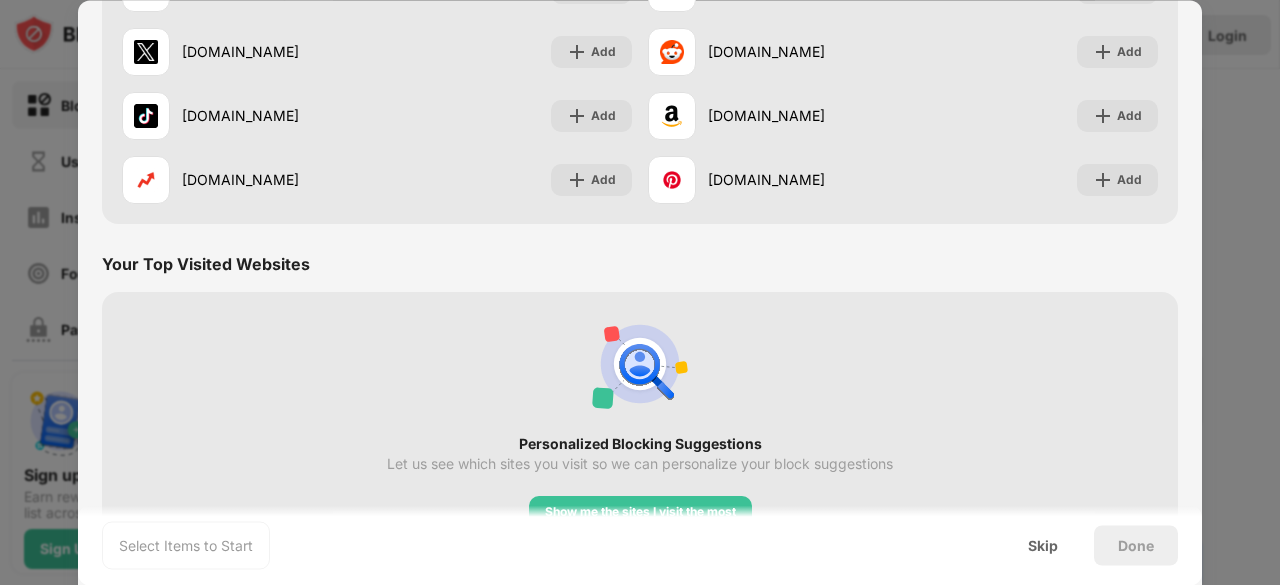 click on "Select Items to Start Skip Done" at bounding box center (640, 545) 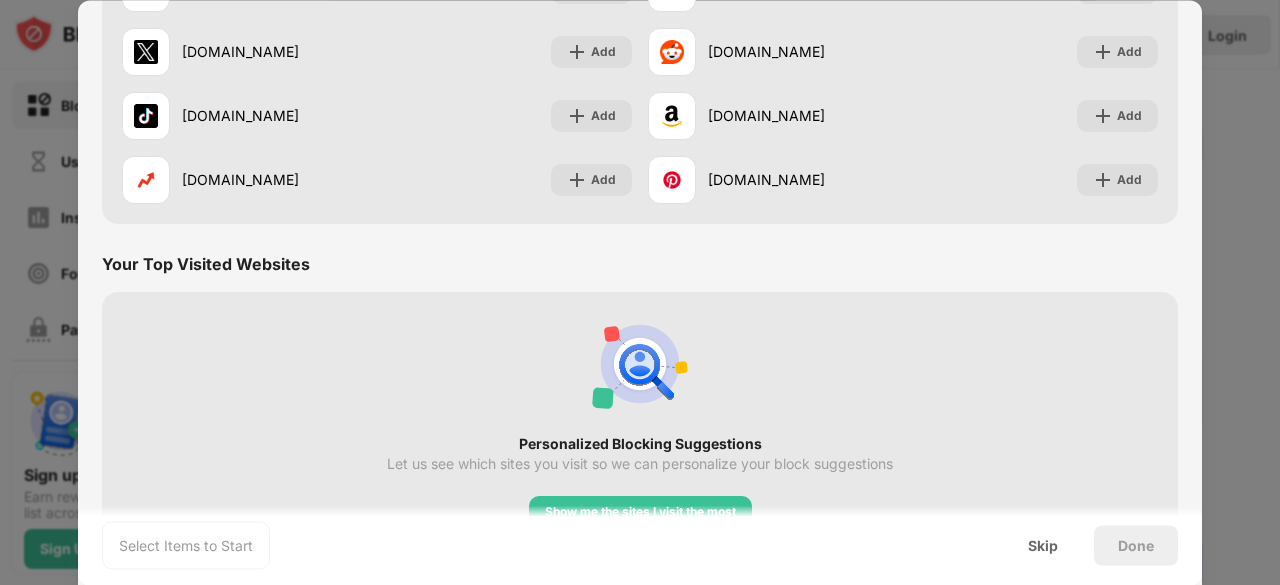 click on "Select Items to Start Skip Done" at bounding box center (640, 545) 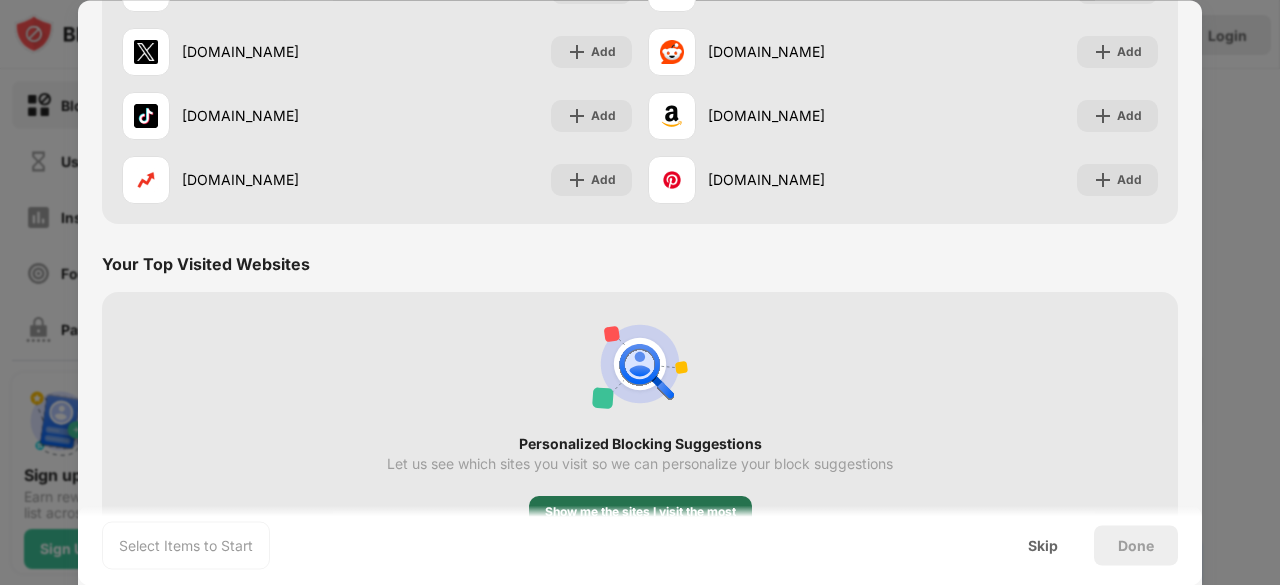click on "Show me the sites I visit the most" at bounding box center (640, 512) 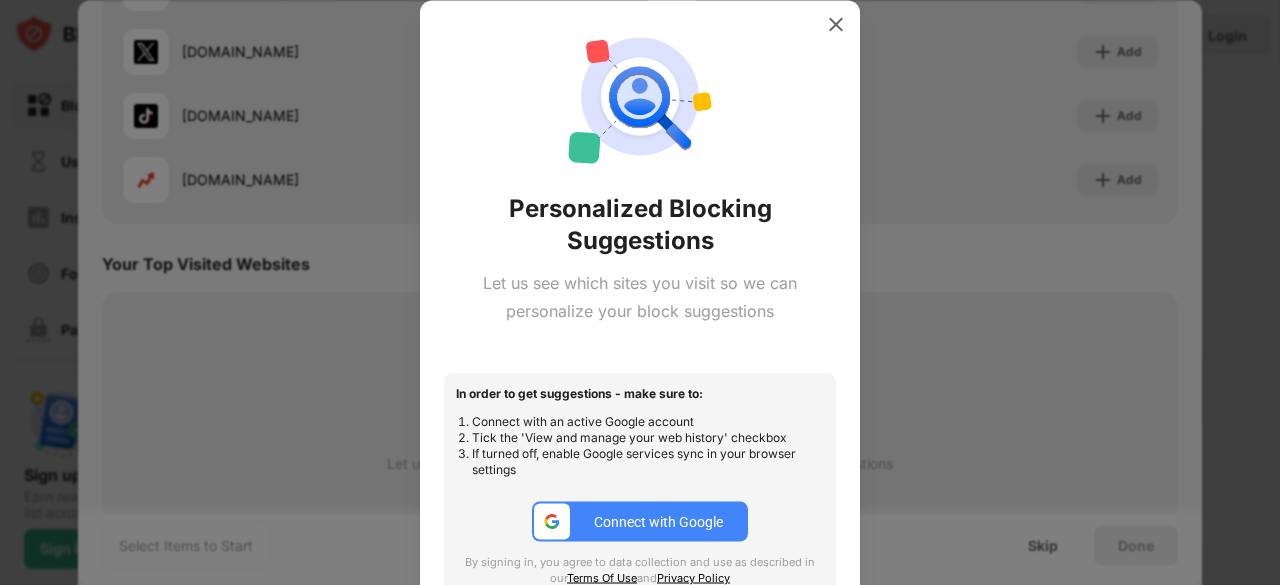click on "Connect with Google" at bounding box center [640, 522] 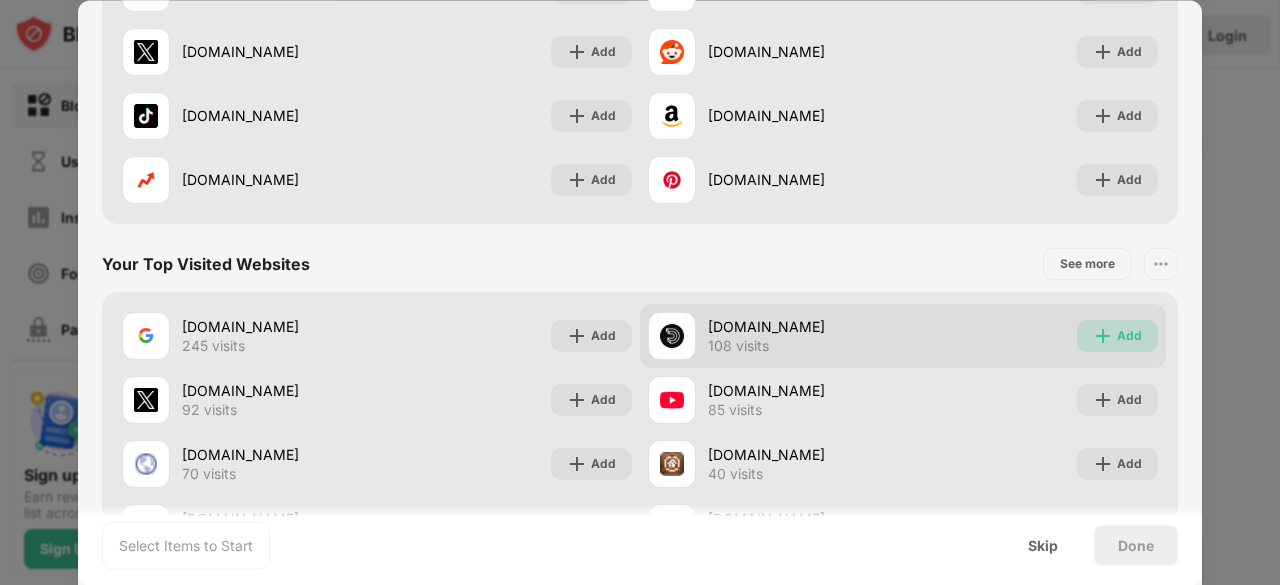 click at bounding box center (1103, 336) 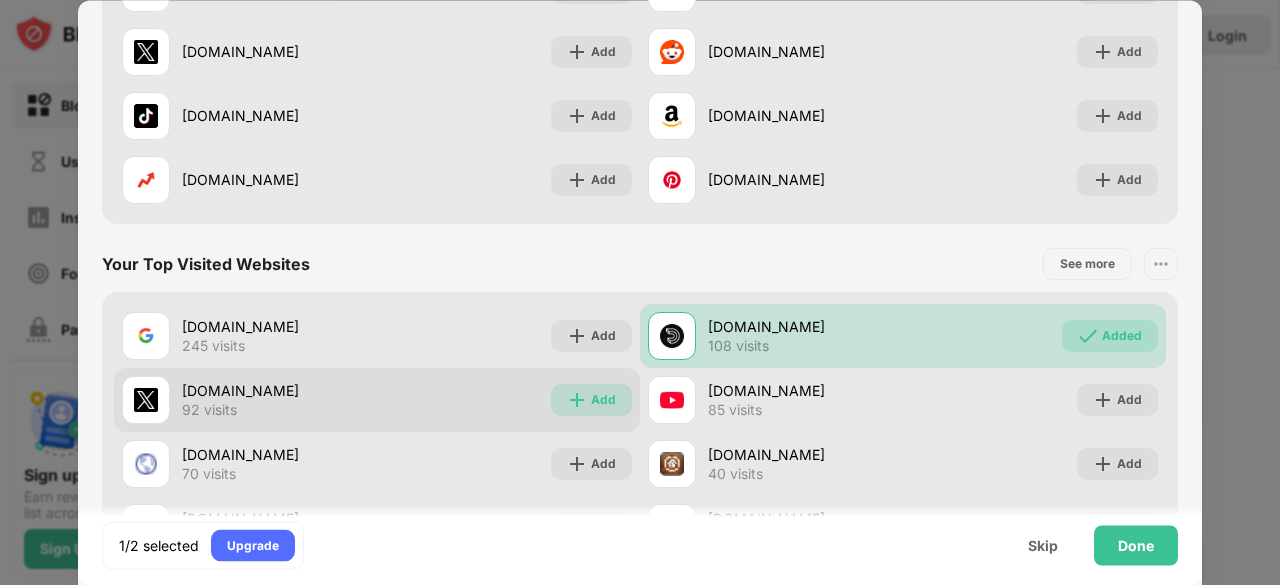 click at bounding box center [577, 400] 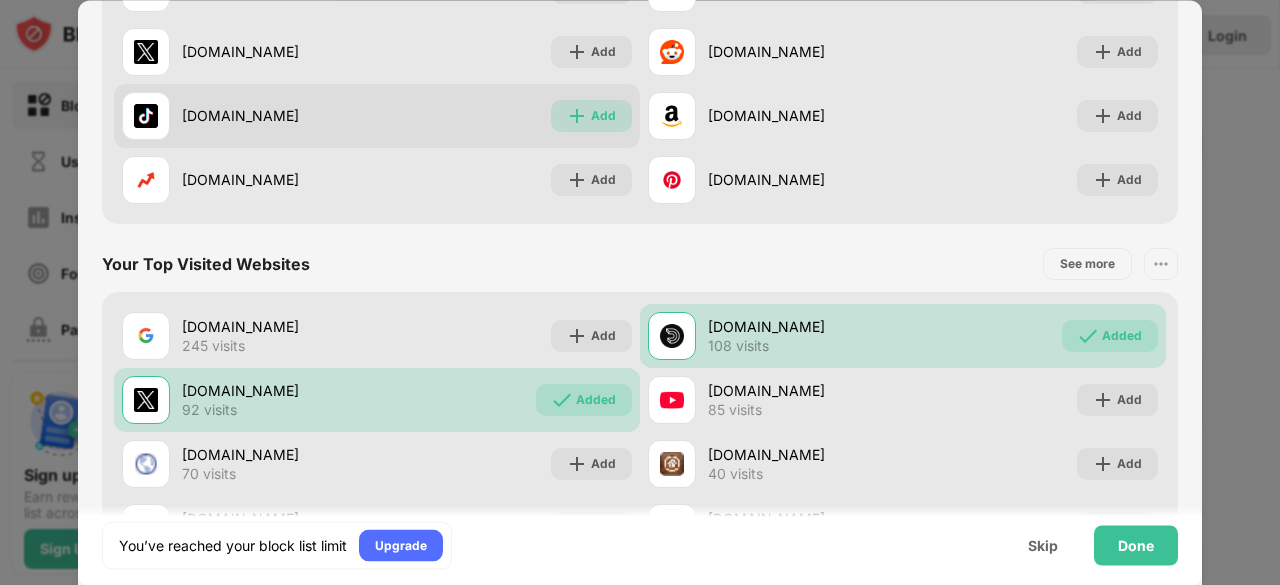 click at bounding box center (577, 116) 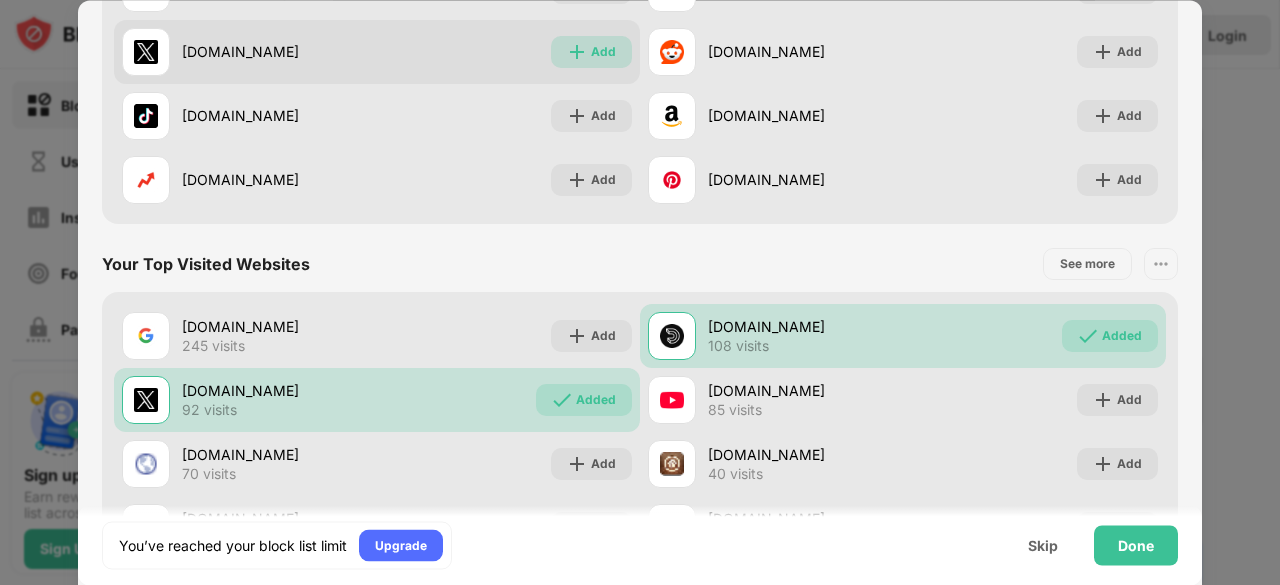 click at bounding box center [577, 52] 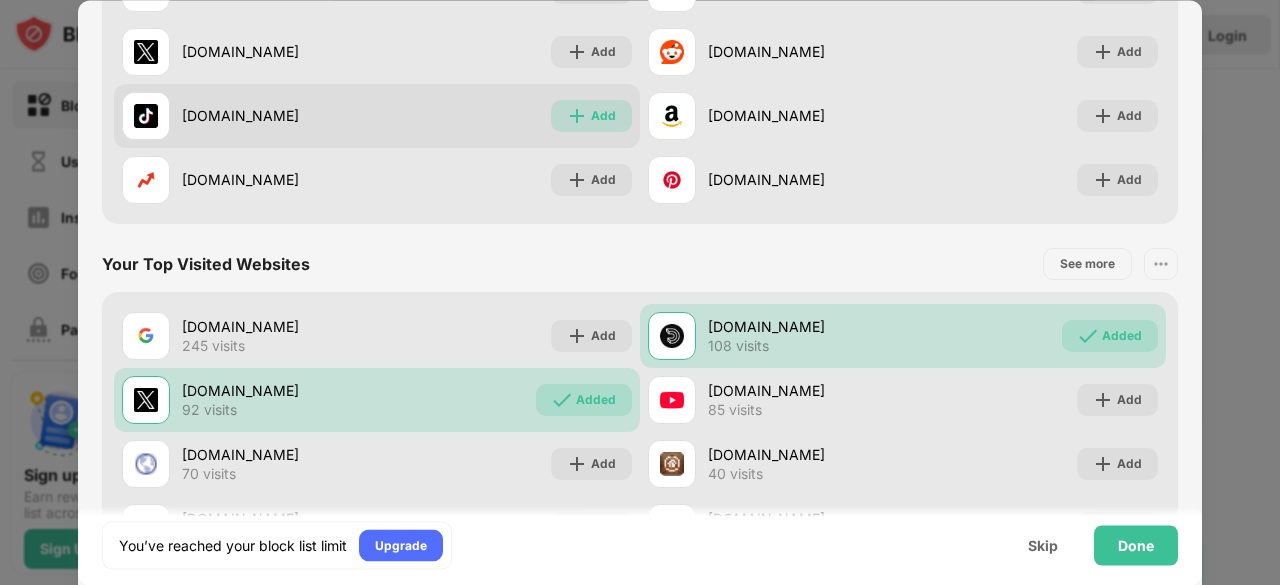 click on "Add" at bounding box center (591, 116) 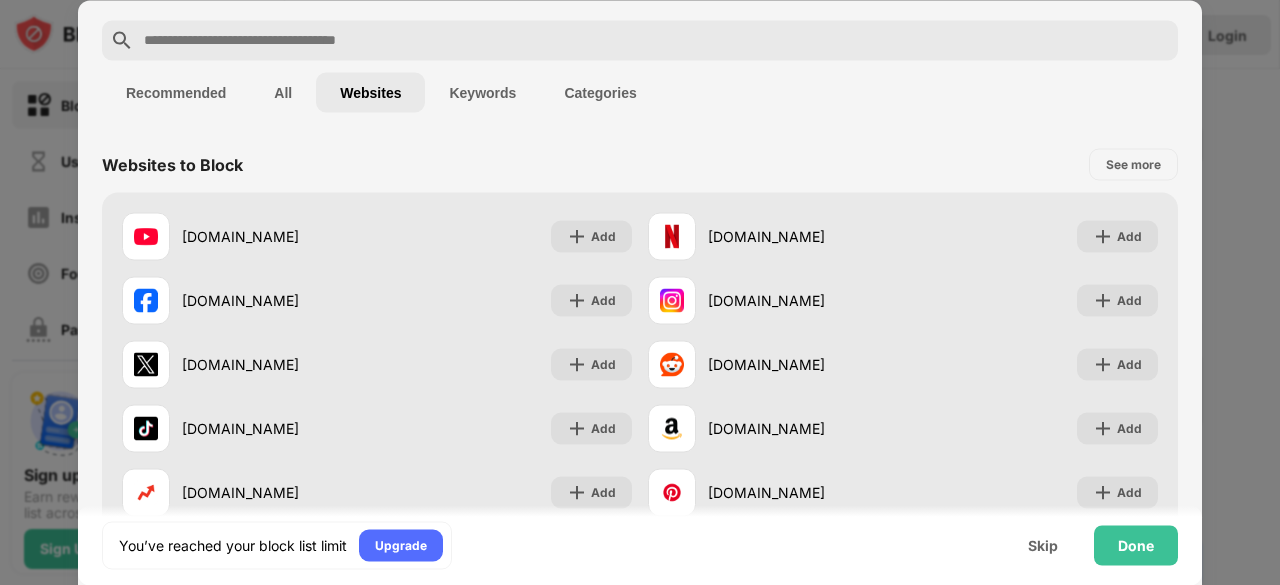 scroll, scrollTop: 68, scrollLeft: 0, axis: vertical 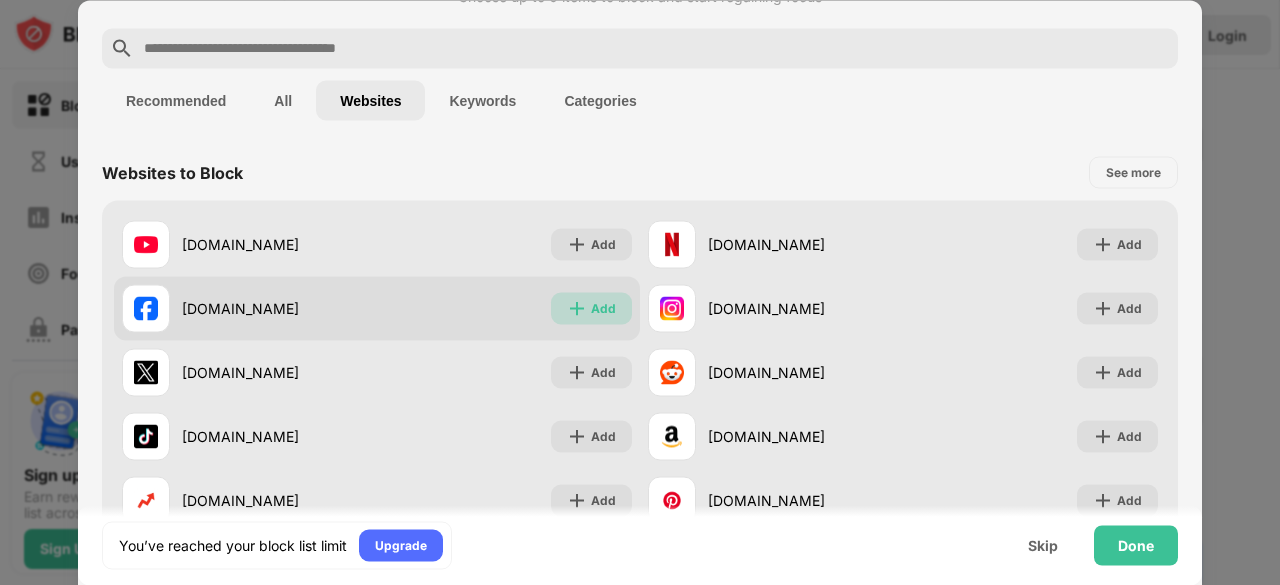 click at bounding box center (577, 308) 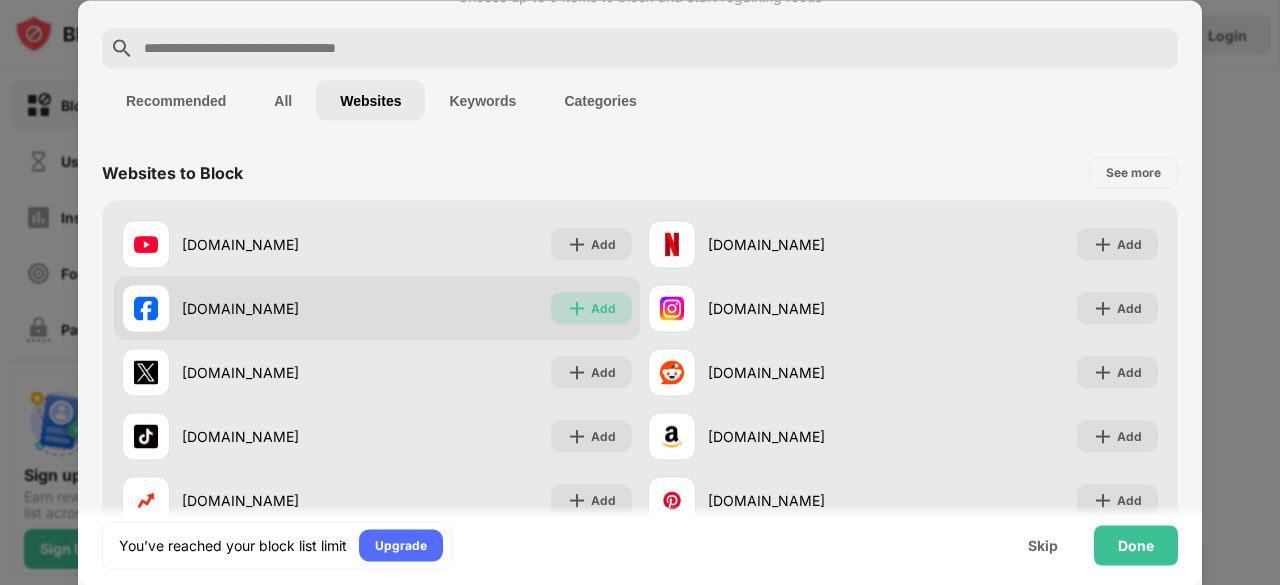click at bounding box center [577, 308] 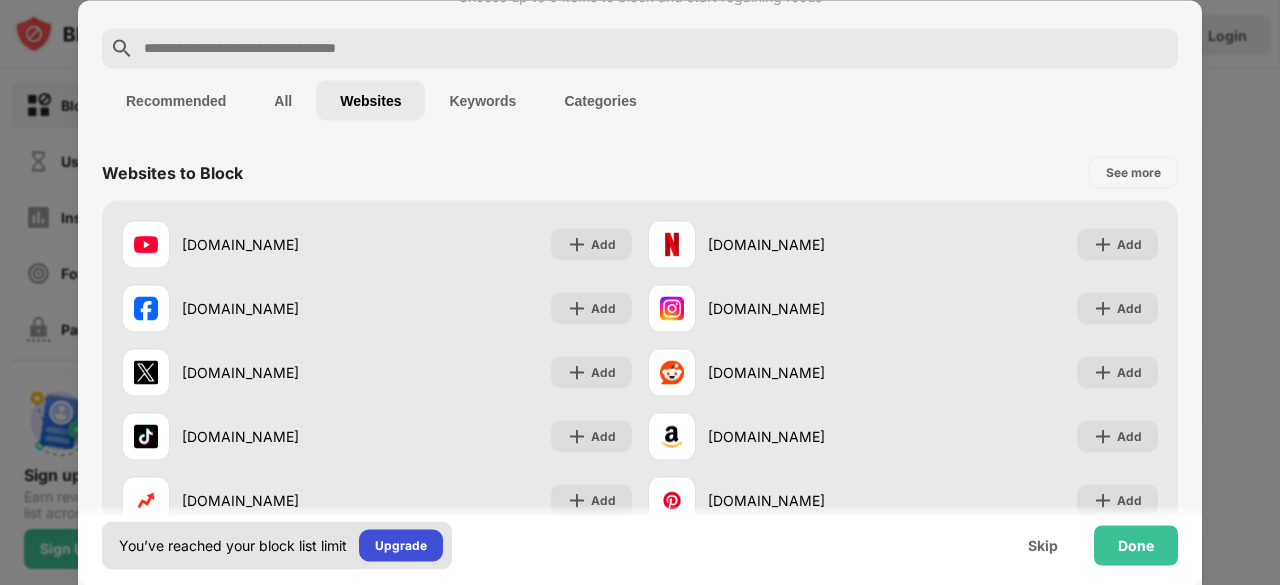 click on "Upgrade" at bounding box center [401, 545] 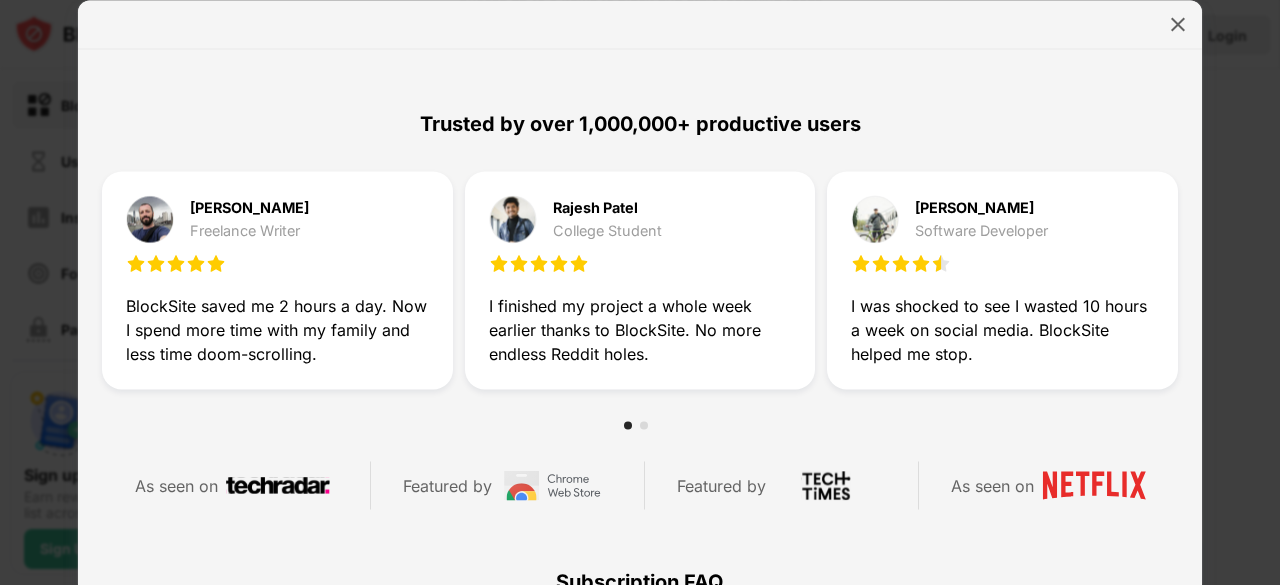 scroll, scrollTop: 950, scrollLeft: 0, axis: vertical 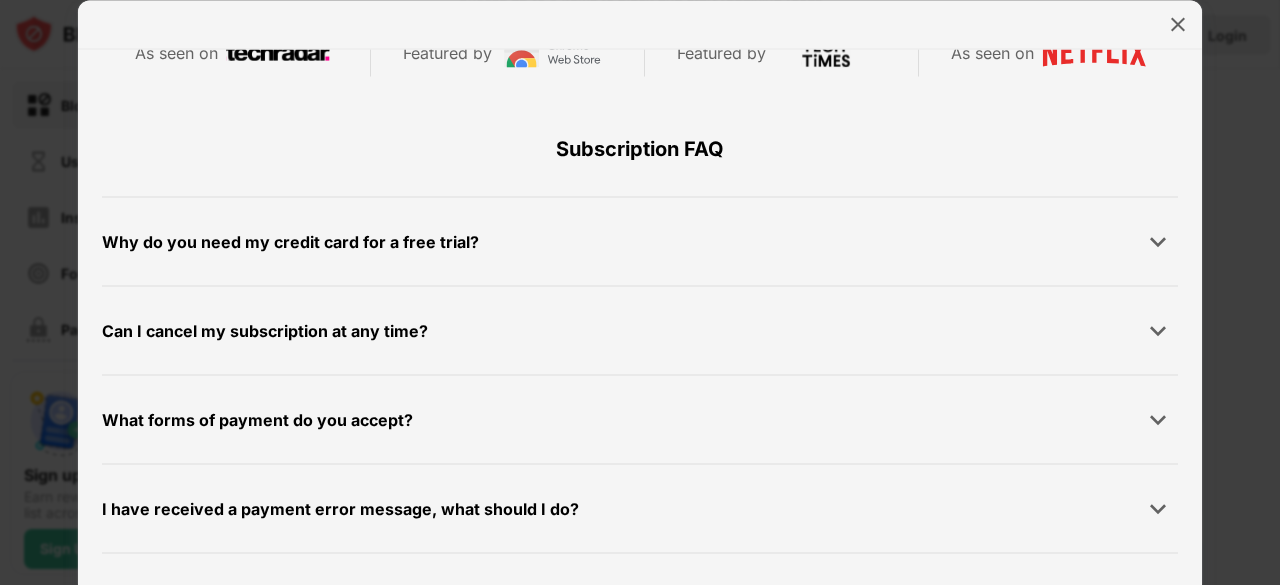 click on "What forms of payment do you accept? We accept all major payment providers including PayPal" at bounding box center (640, 419) 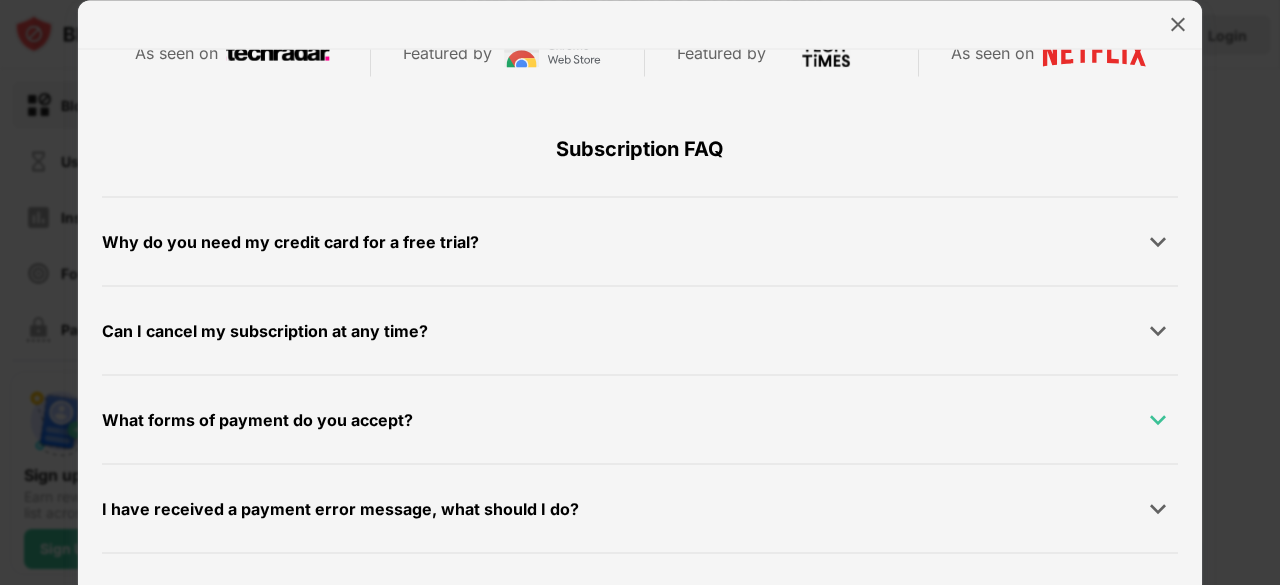 click at bounding box center (1158, 420) 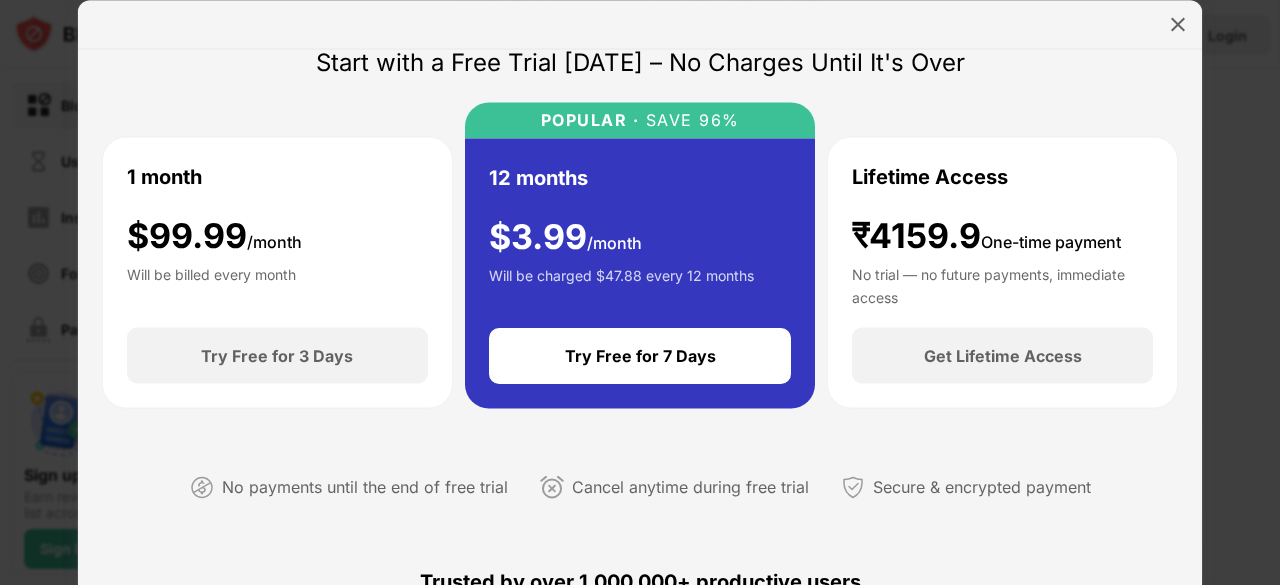 scroll, scrollTop: 0, scrollLeft: 0, axis: both 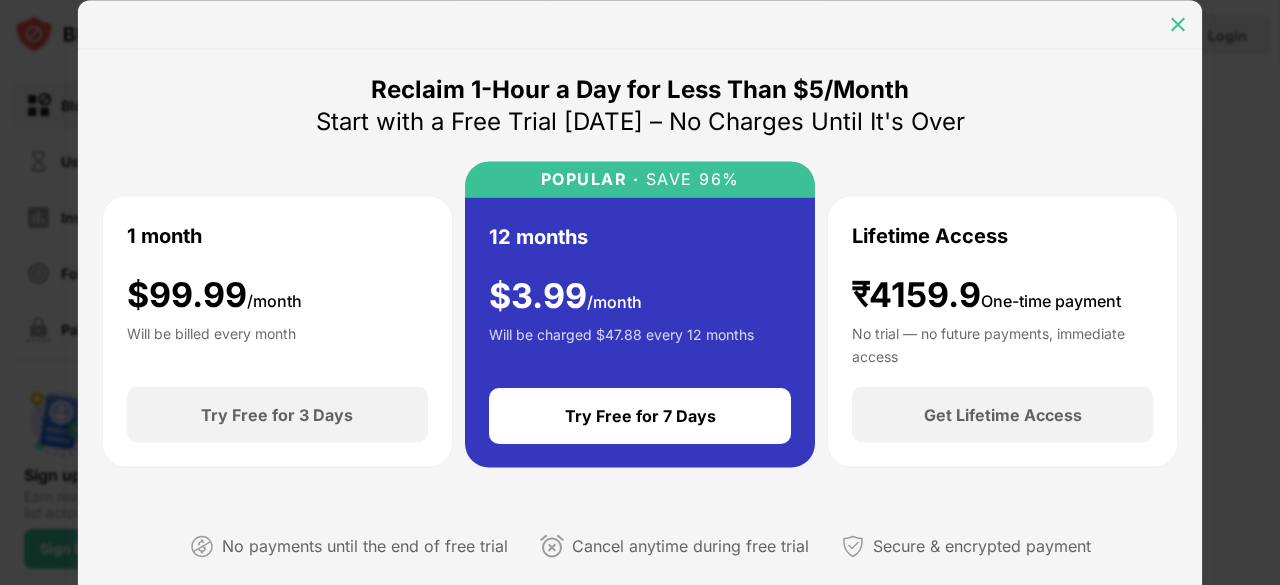 click at bounding box center (1178, 24) 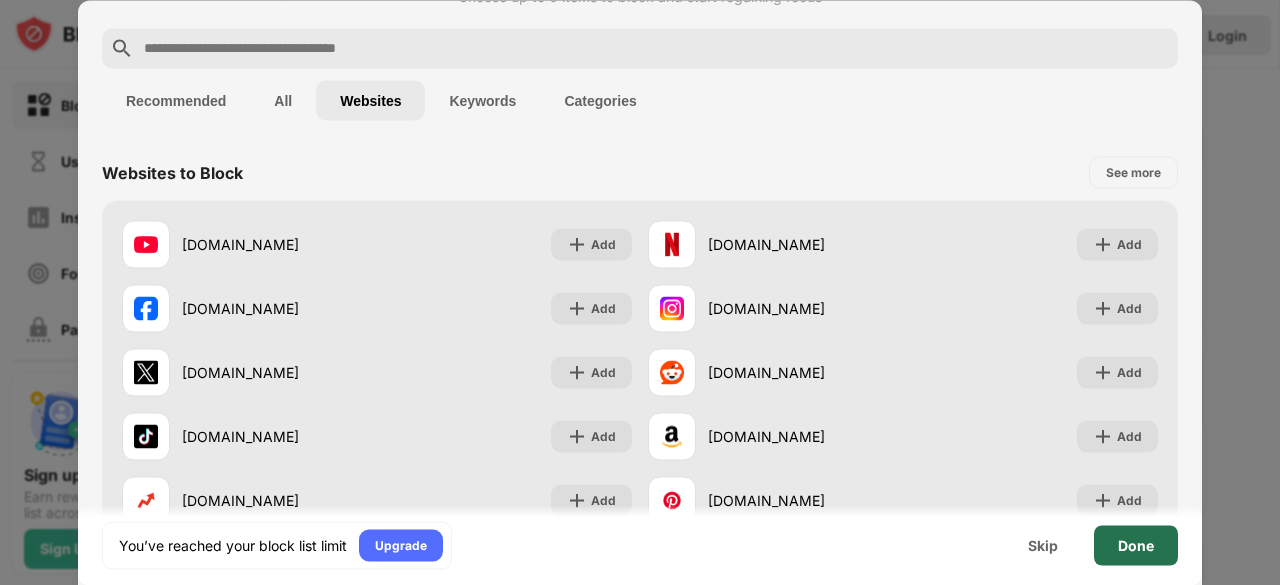 click on "Done" at bounding box center [1136, 545] 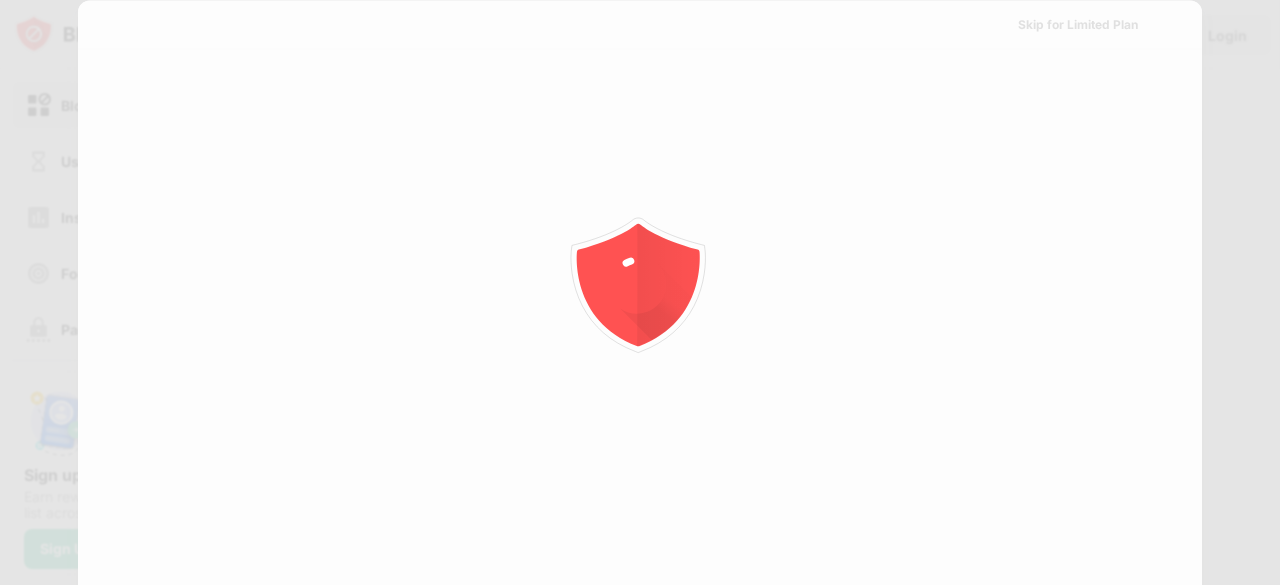 scroll, scrollTop: 0, scrollLeft: 0, axis: both 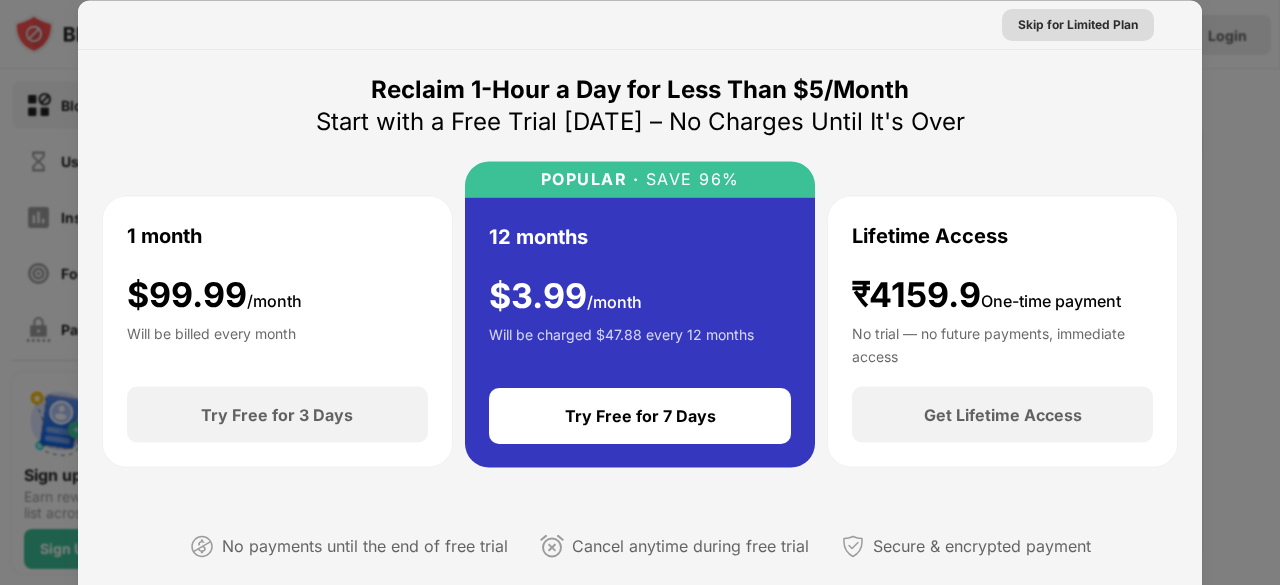 drag, startPoint x: 1231, startPoint y: 178, endPoint x: 1070, endPoint y: 27, distance: 220.7306 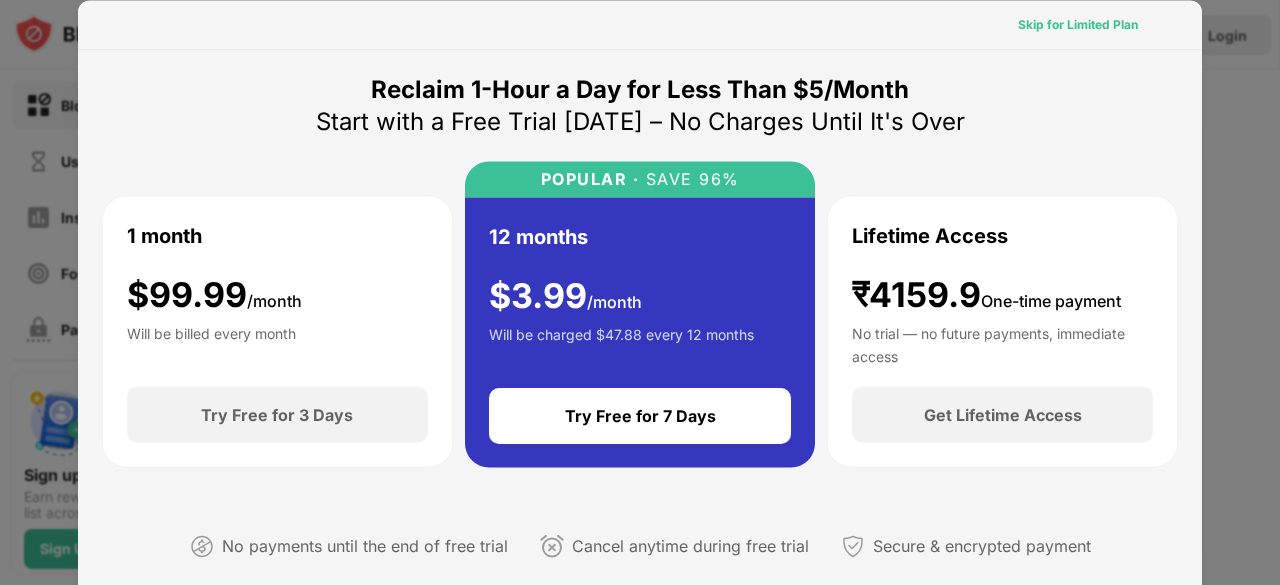 click on "Skip for Limited Plan" at bounding box center (1078, 24) 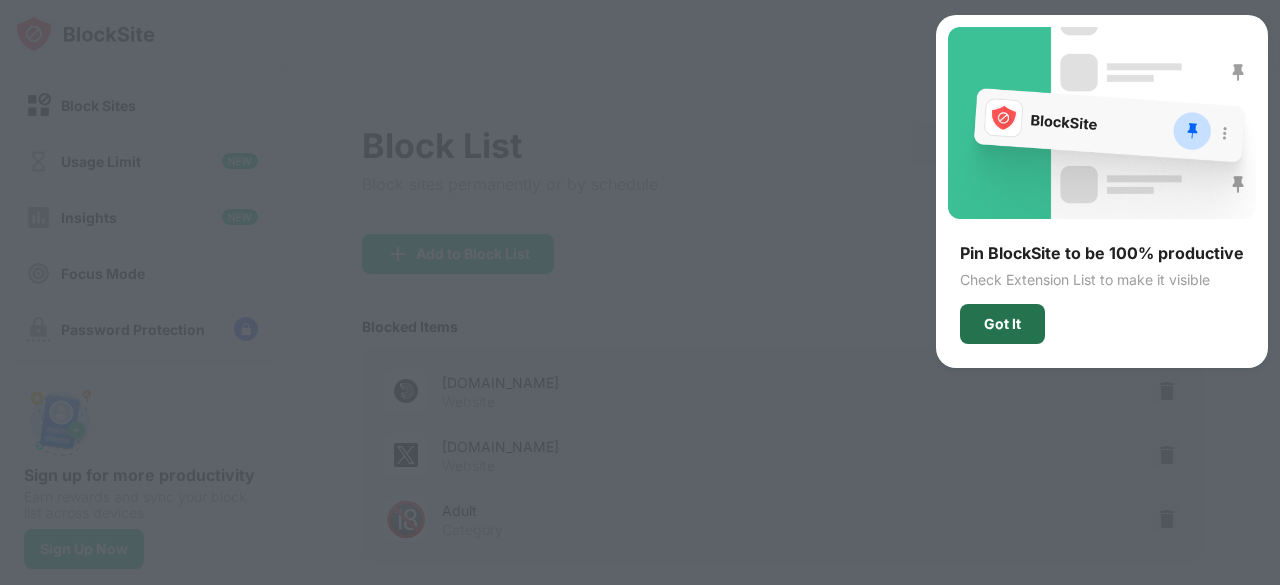click on "Got It" at bounding box center [1002, 324] 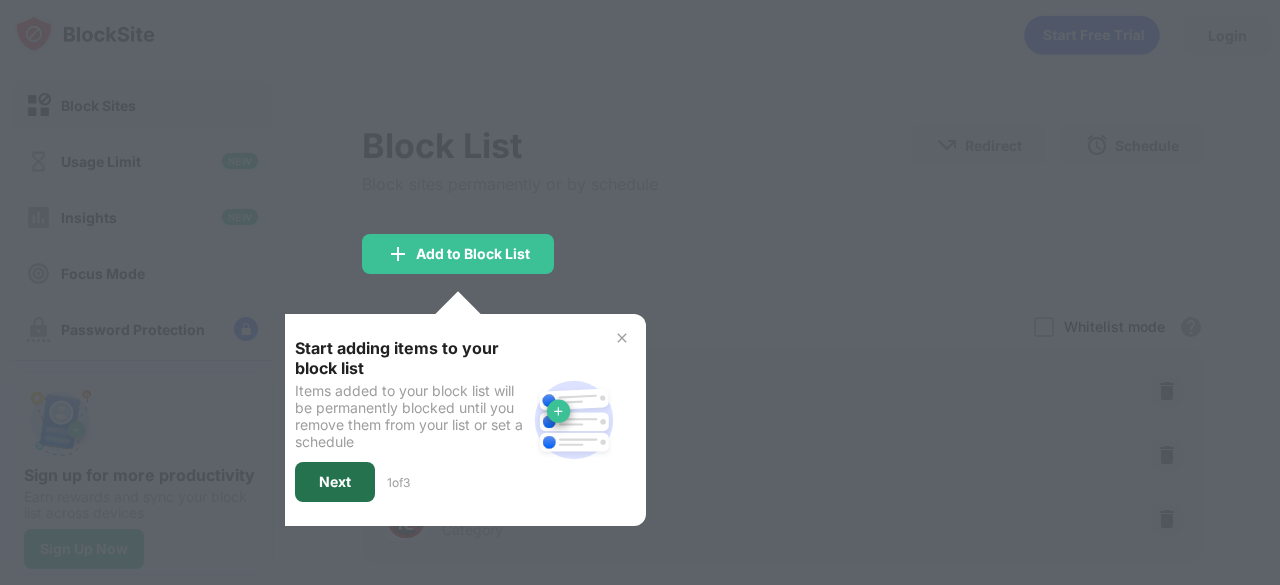 click on "Next" at bounding box center (335, 482) 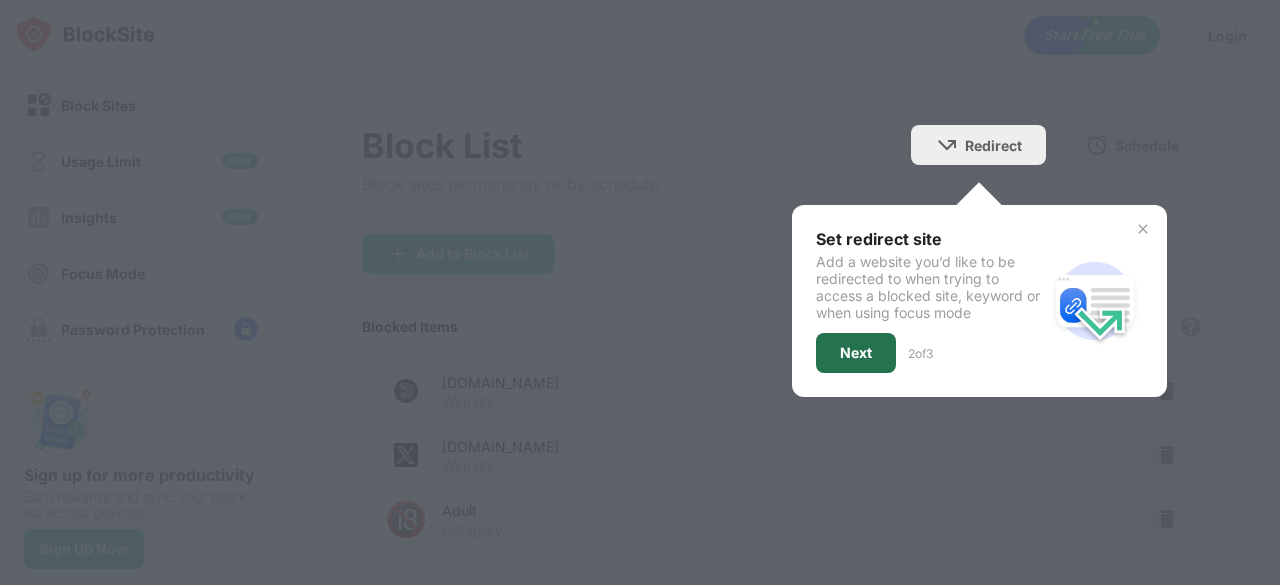 click on "Next" at bounding box center [856, 353] 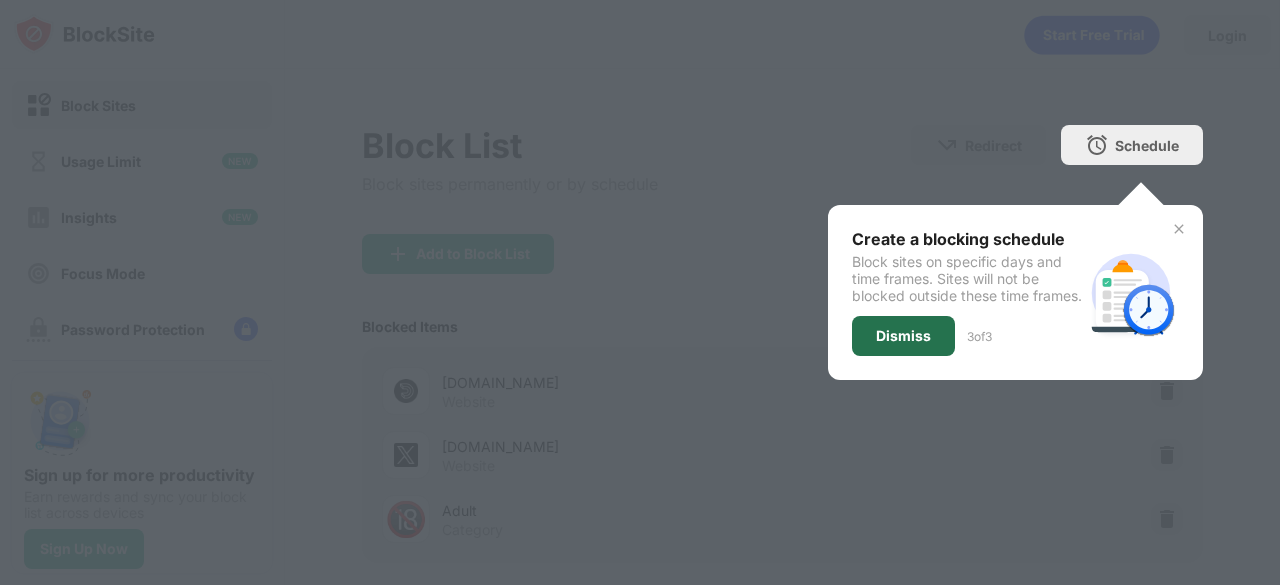 click on "Dismiss" at bounding box center (903, 336) 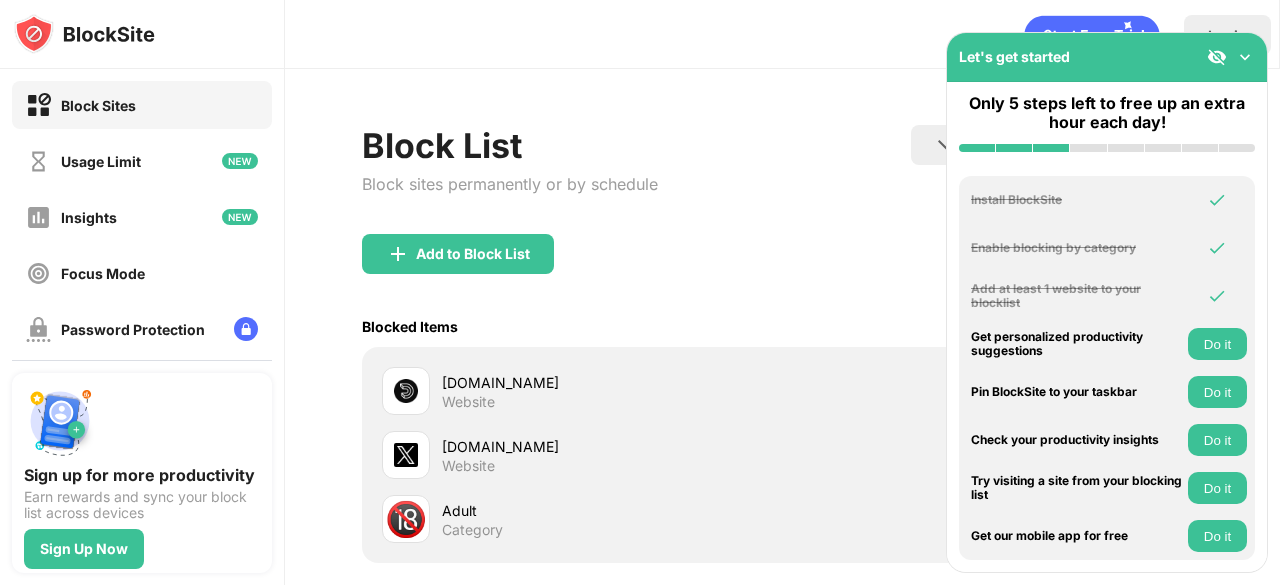 click at bounding box center (1245, 57) 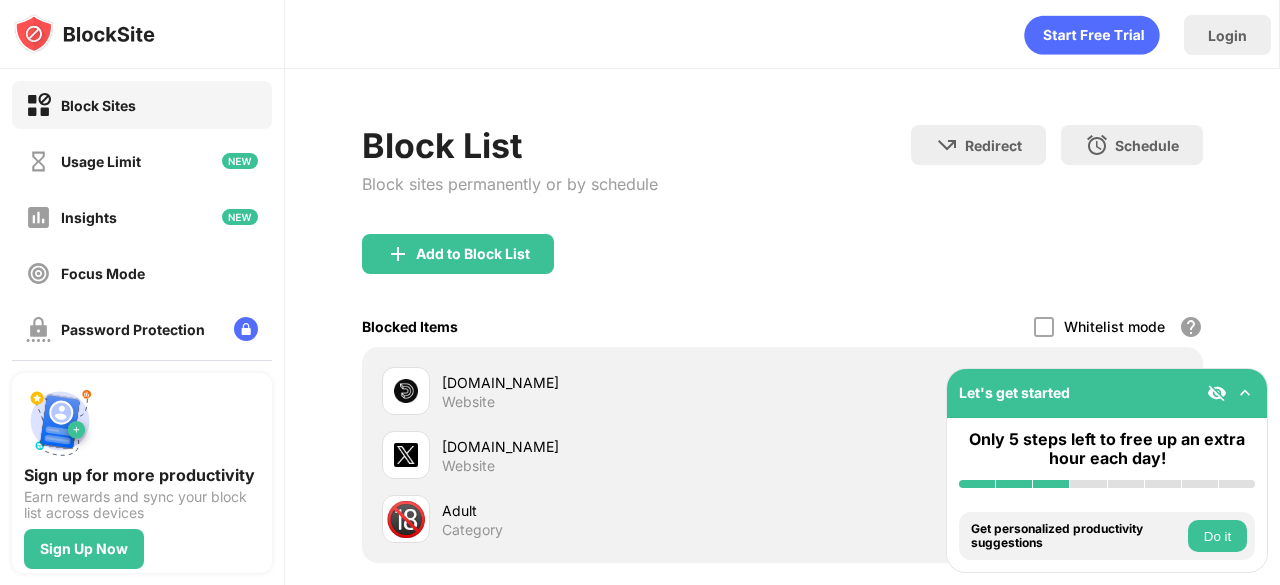 click at bounding box center (1245, 393) 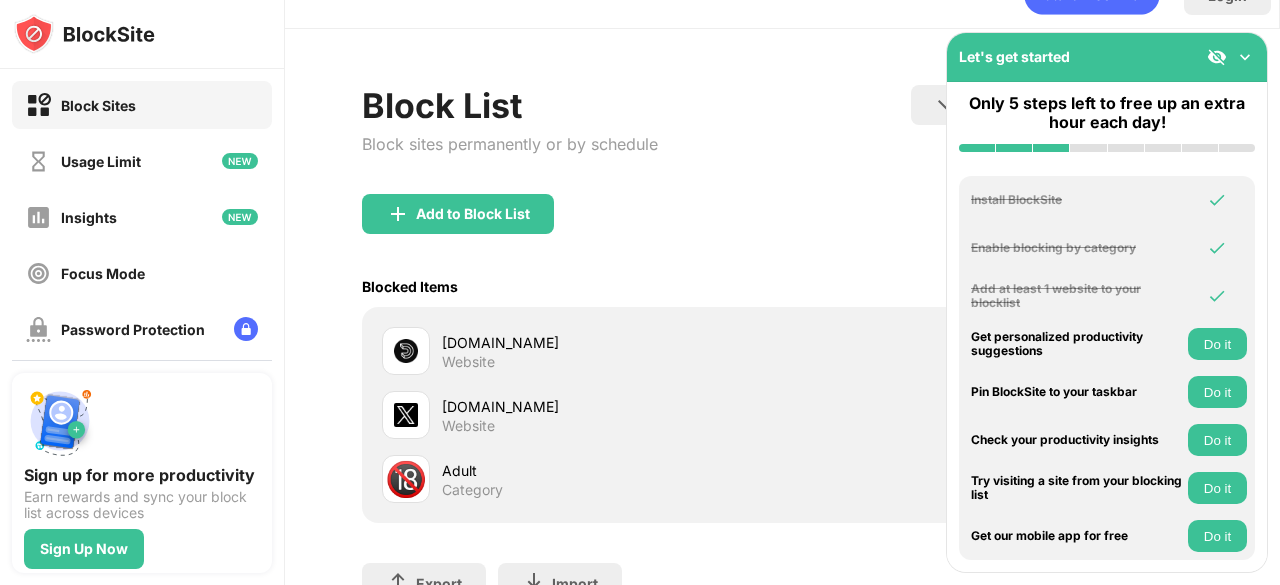 scroll, scrollTop: 80, scrollLeft: 0, axis: vertical 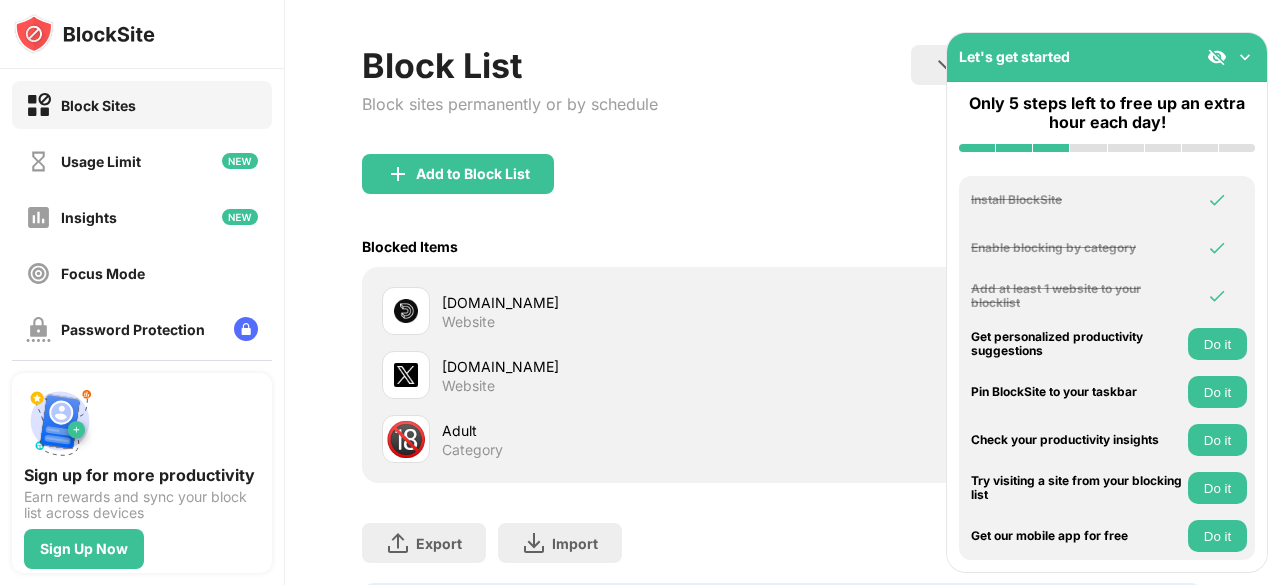 click at bounding box center [1245, 57] 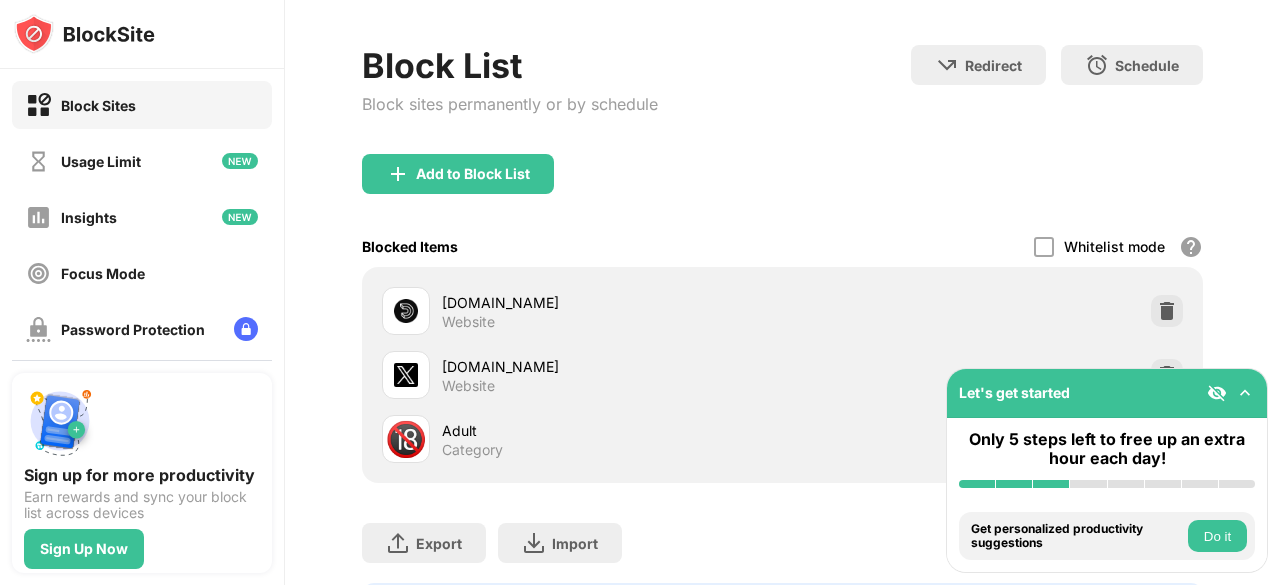click at bounding box center [1245, 393] 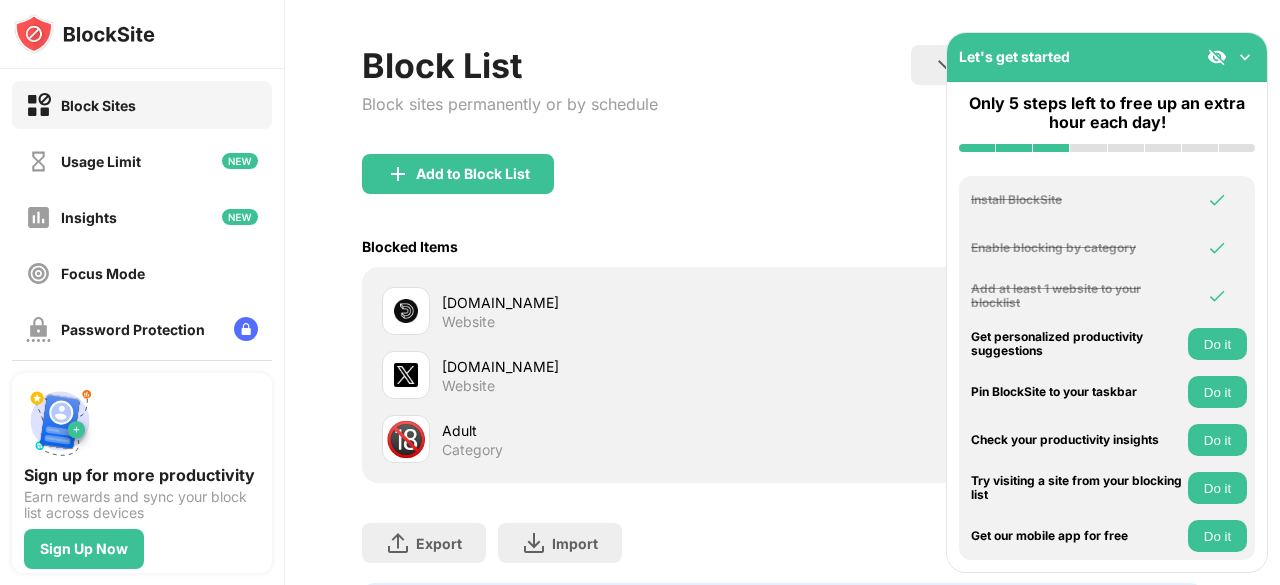 click at bounding box center (1245, 57) 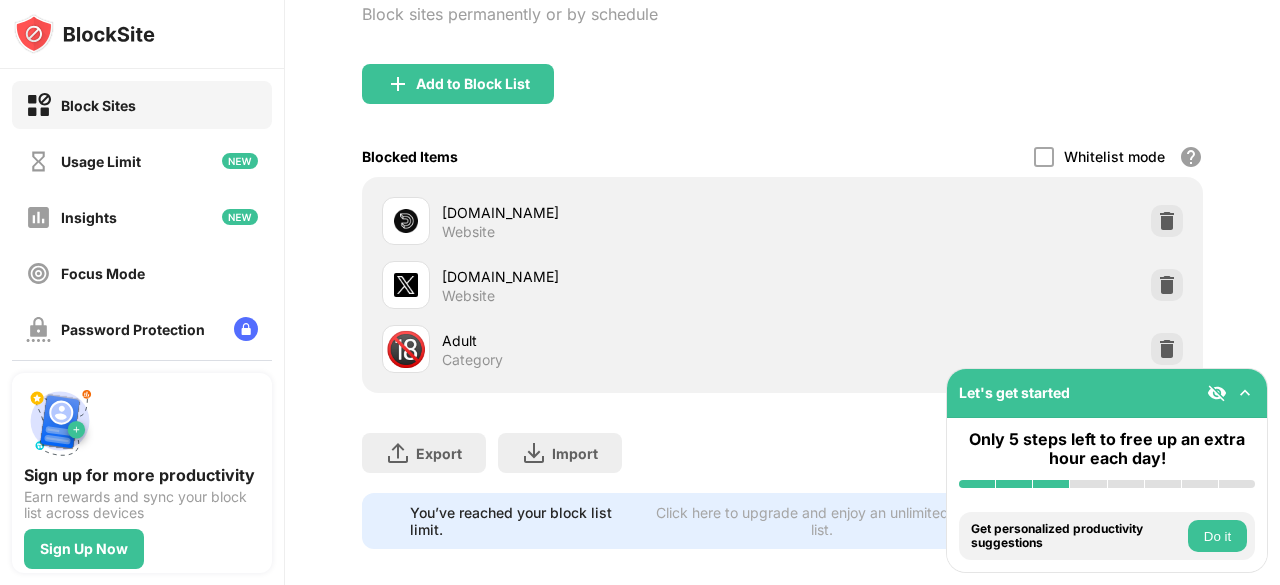 scroll, scrollTop: 204, scrollLeft: 0, axis: vertical 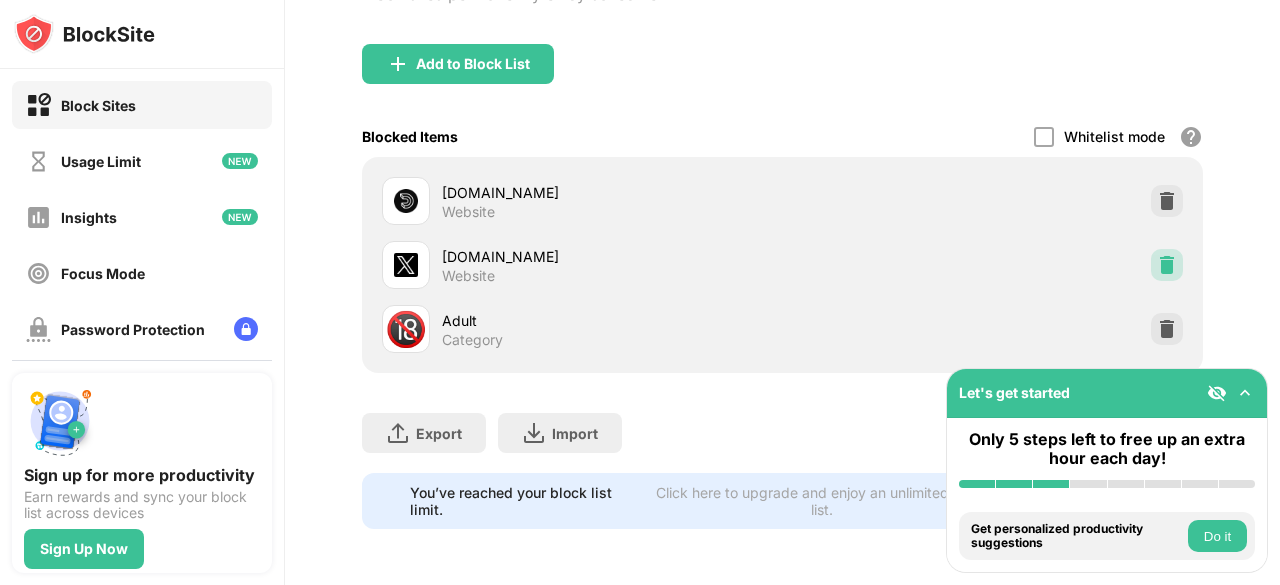 click at bounding box center [1167, 265] 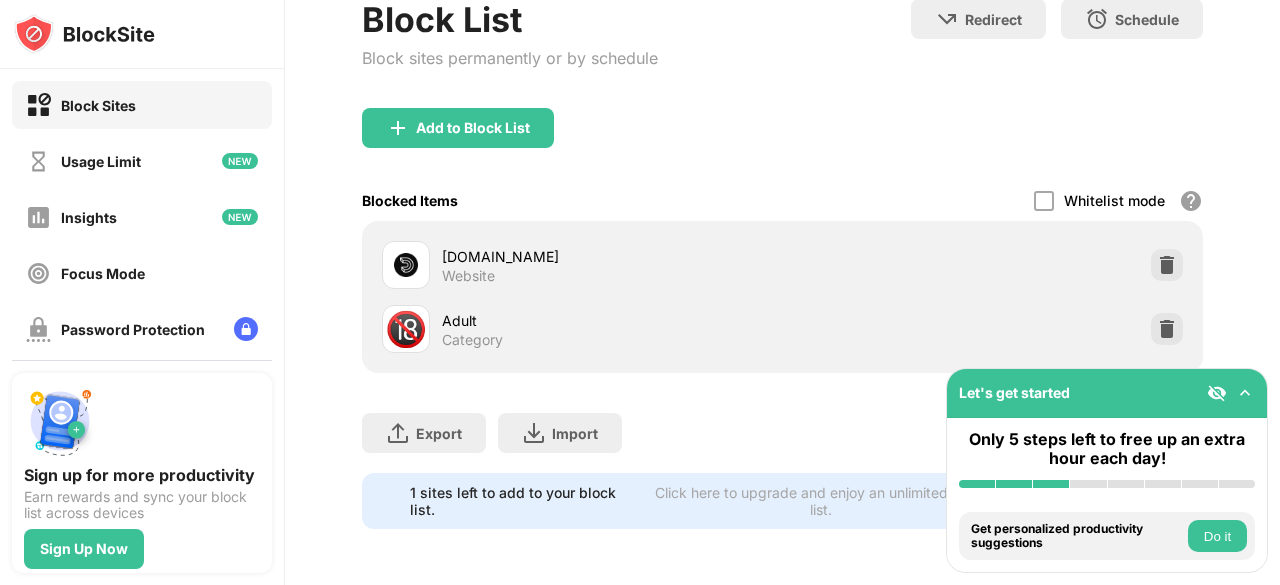 scroll, scrollTop: 140, scrollLeft: 0, axis: vertical 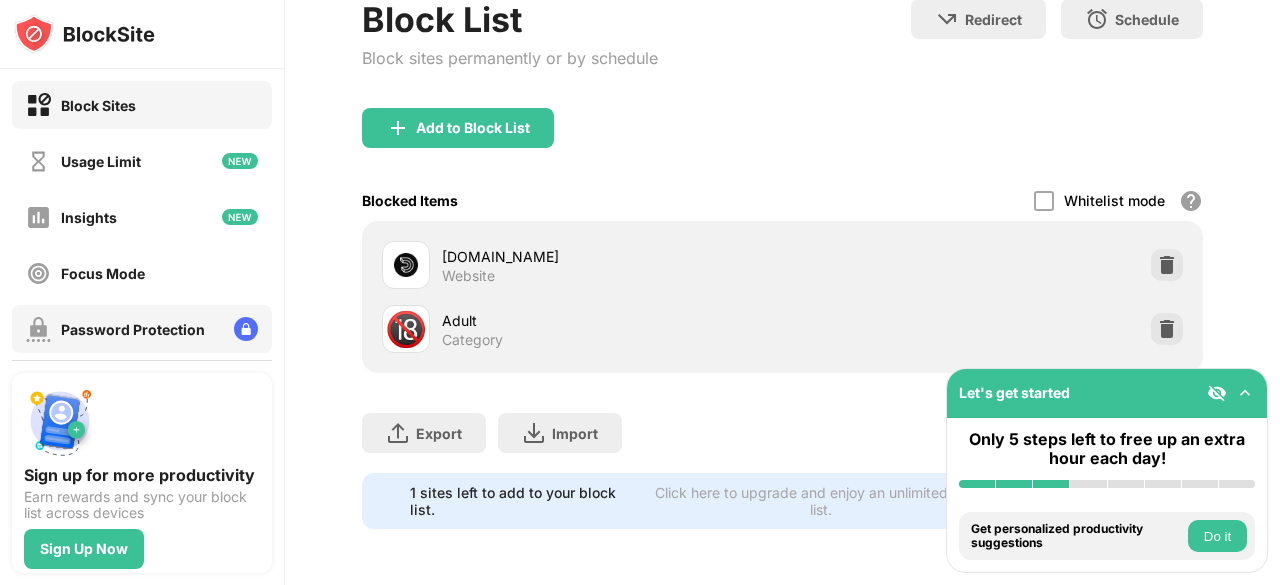 click on "Password Protection" at bounding box center (133, 329) 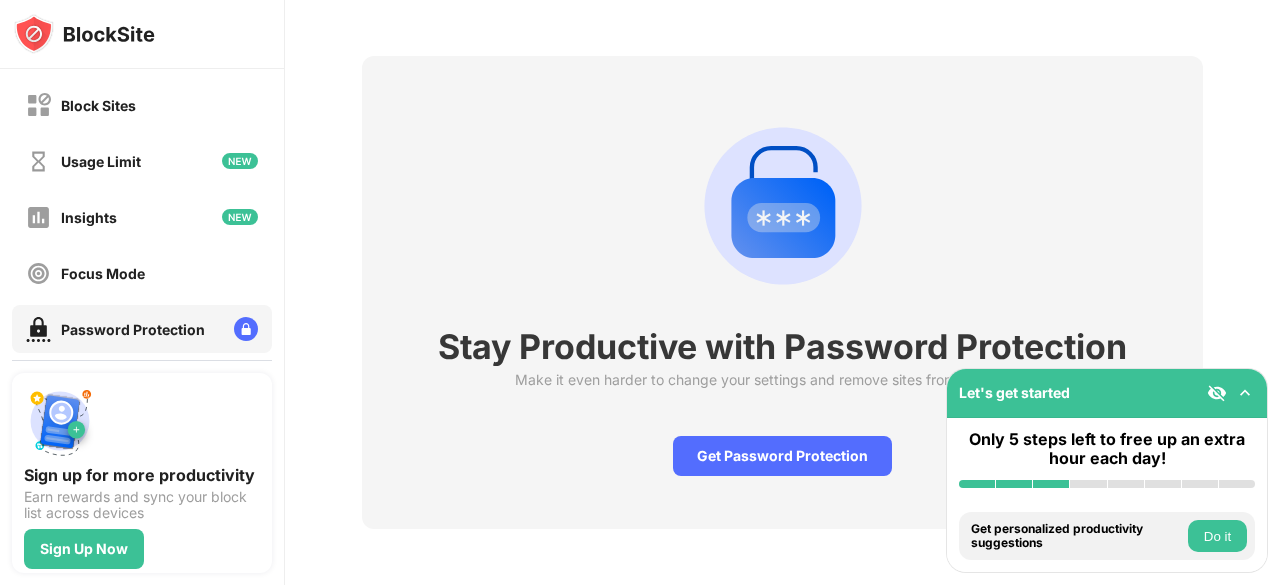 scroll, scrollTop: 84, scrollLeft: 0, axis: vertical 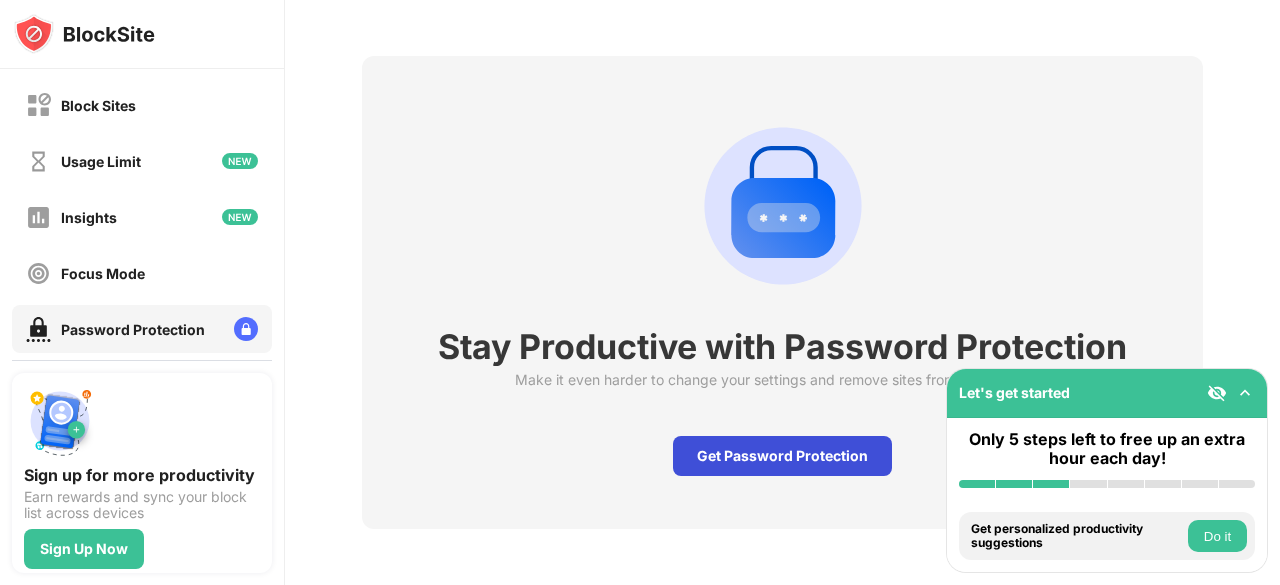 click on "Get Password Protection" at bounding box center (782, 456) 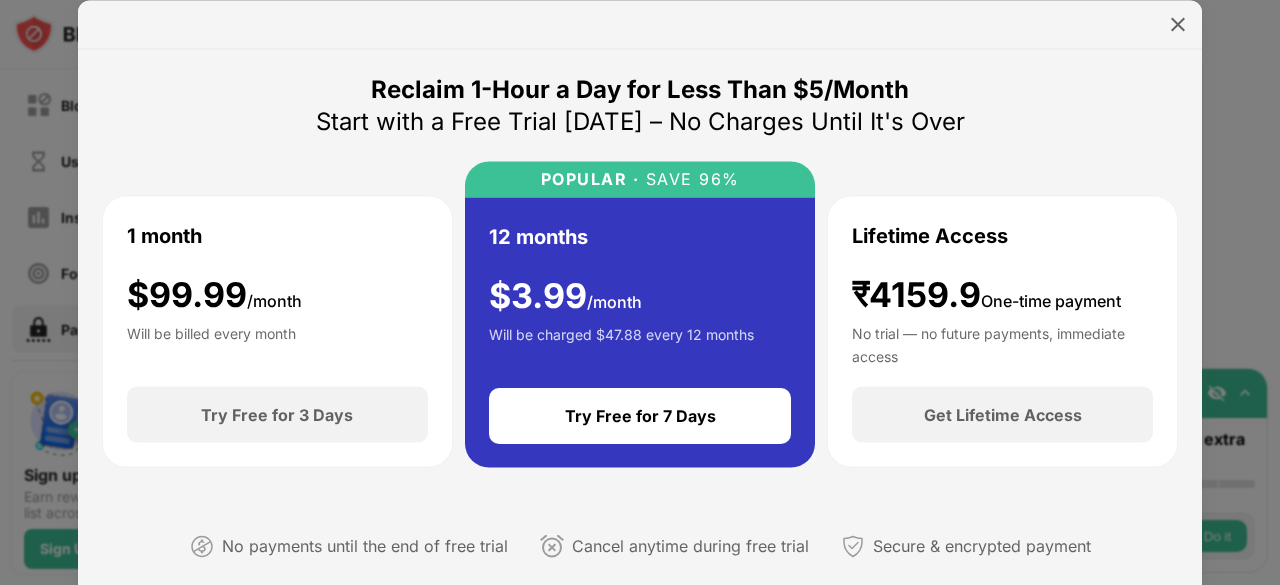 scroll, scrollTop: 517, scrollLeft: 0, axis: vertical 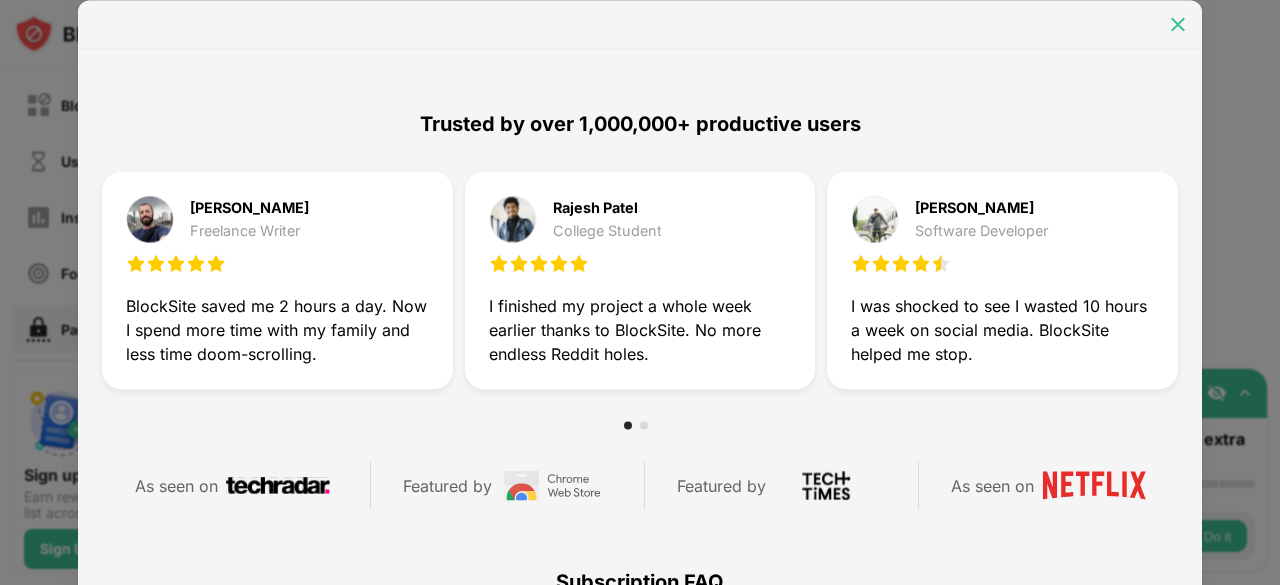 click at bounding box center [1178, 24] 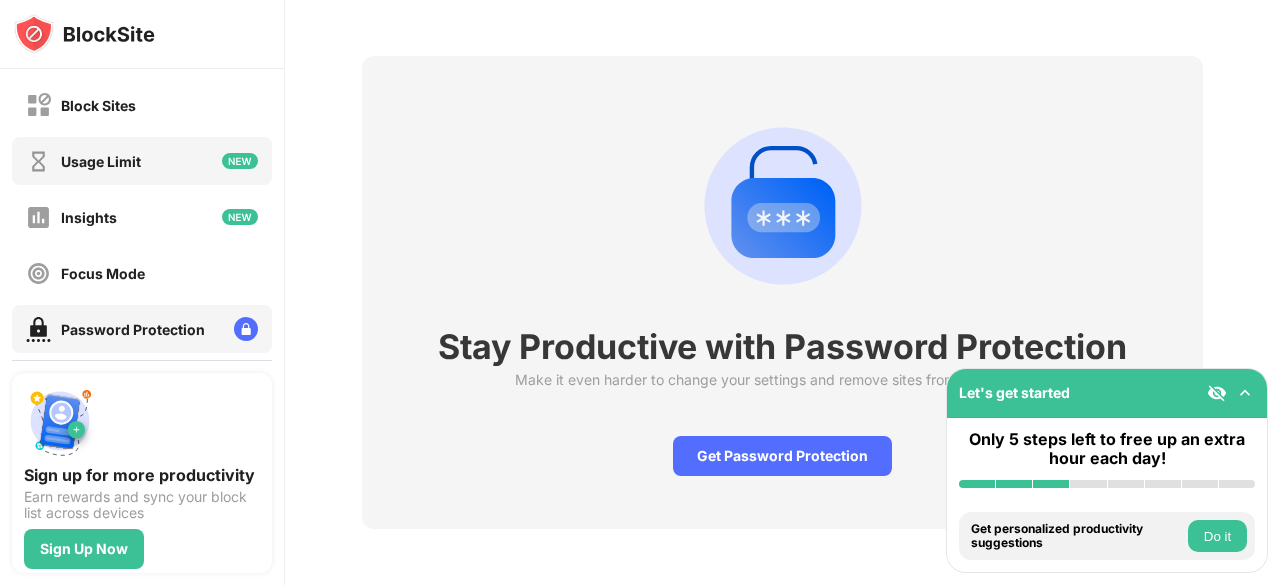 click on "Usage Limit" at bounding box center [142, 161] 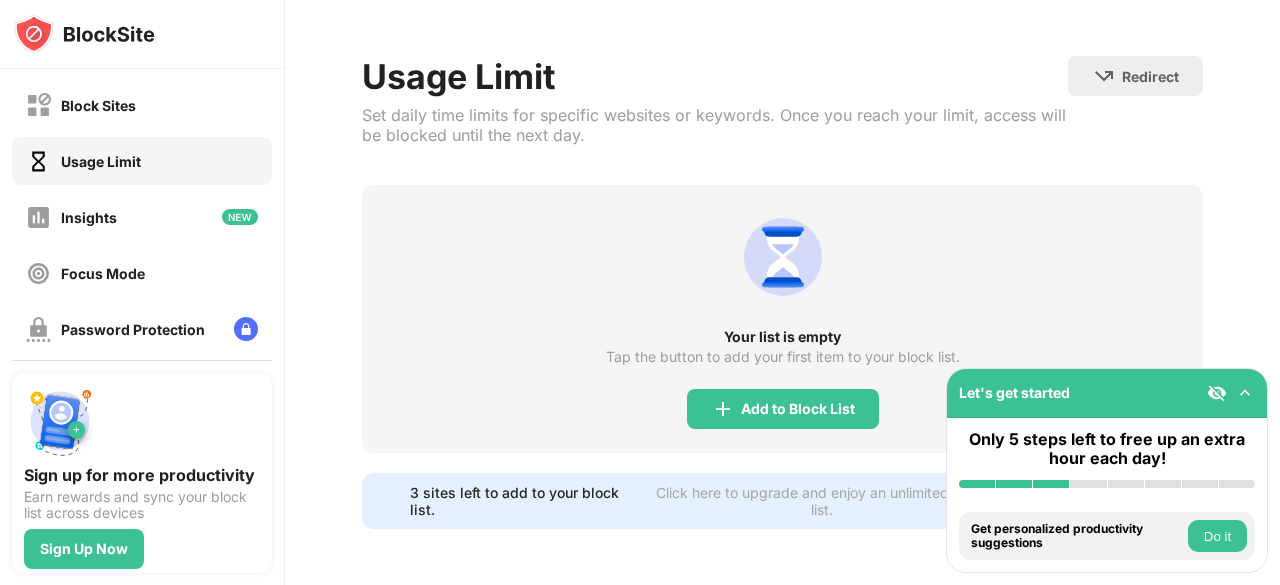 scroll, scrollTop: 82, scrollLeft: 0, axis: vertical 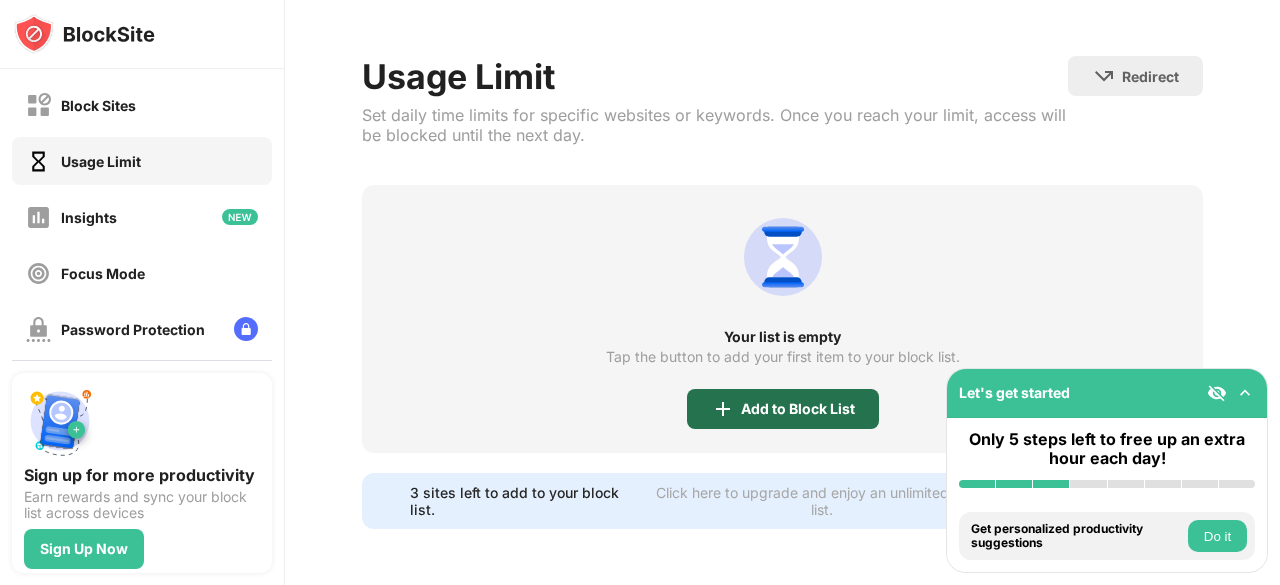 click on "Add to Block List" at bounding box center (798, 409) 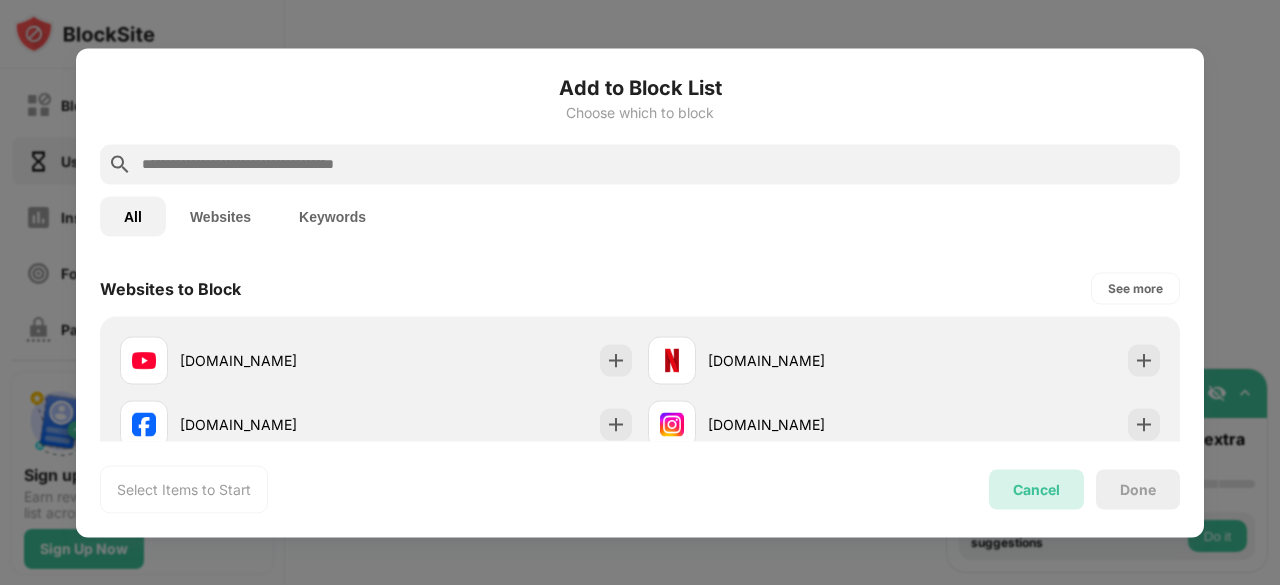 click on "Cancel" at bounding box center [1036, 489] 